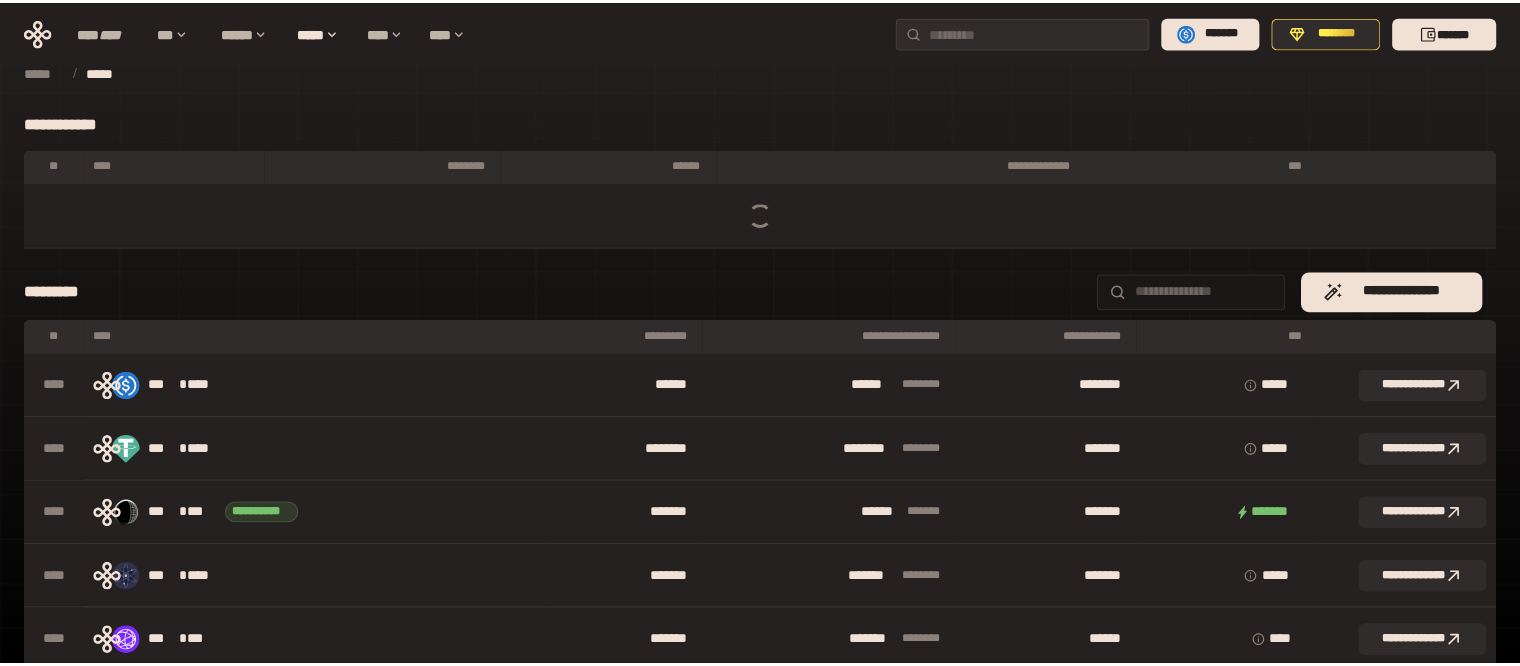scroll, scrollTop: 0, scrollLeft: 0, axis: both 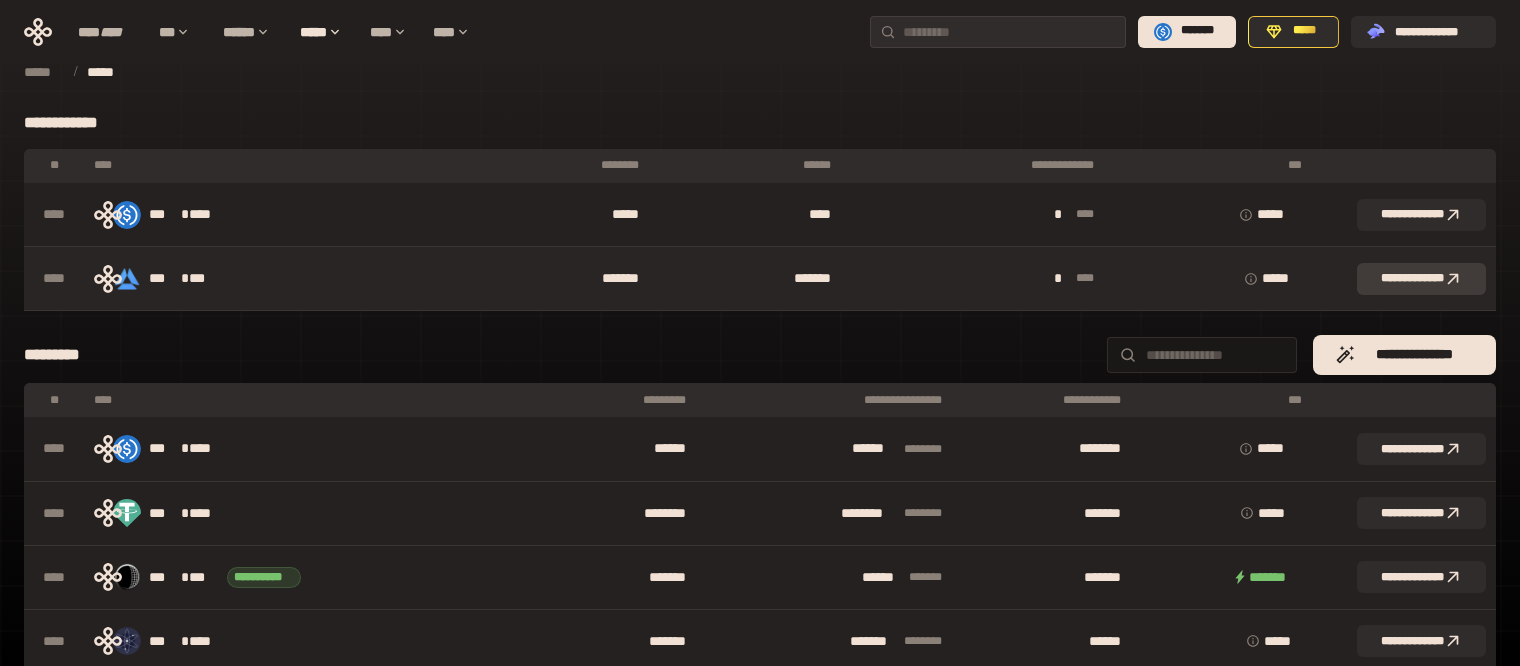 click on "**********" at bounding box center (1421, 279) 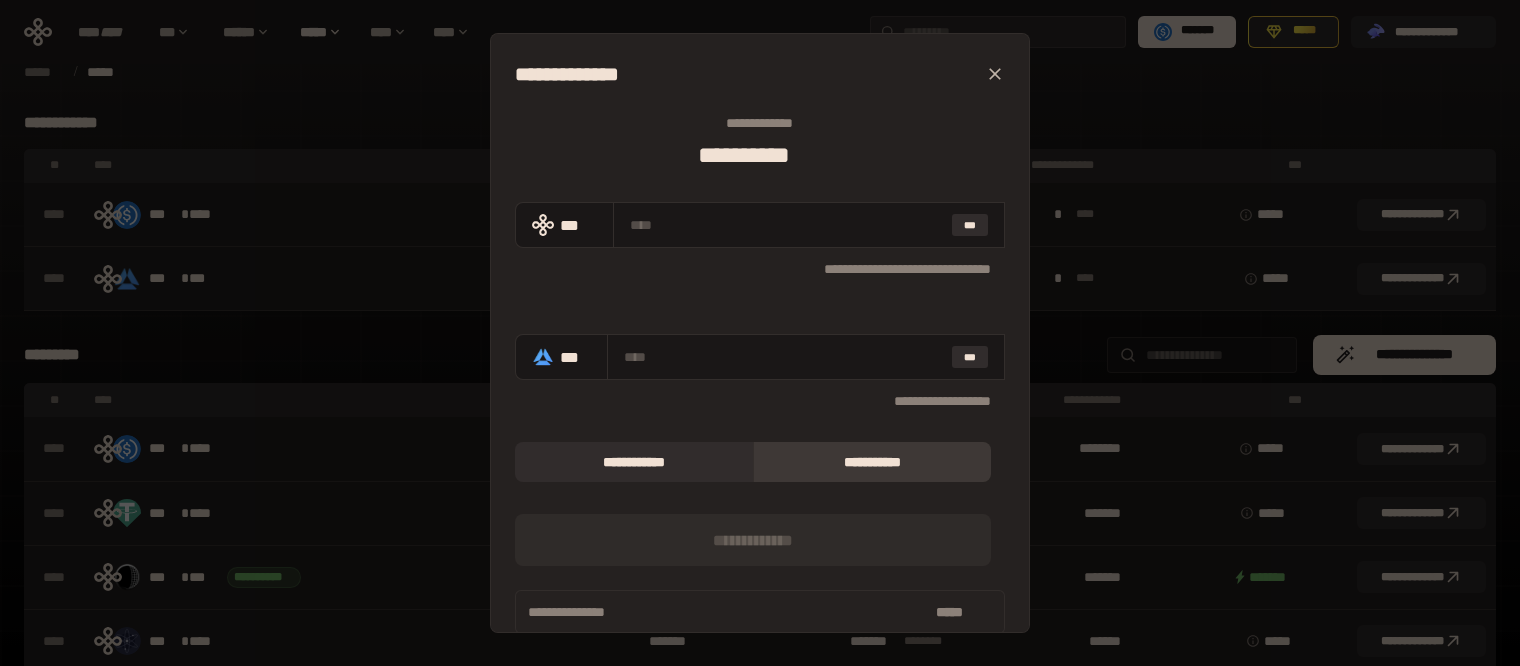 click 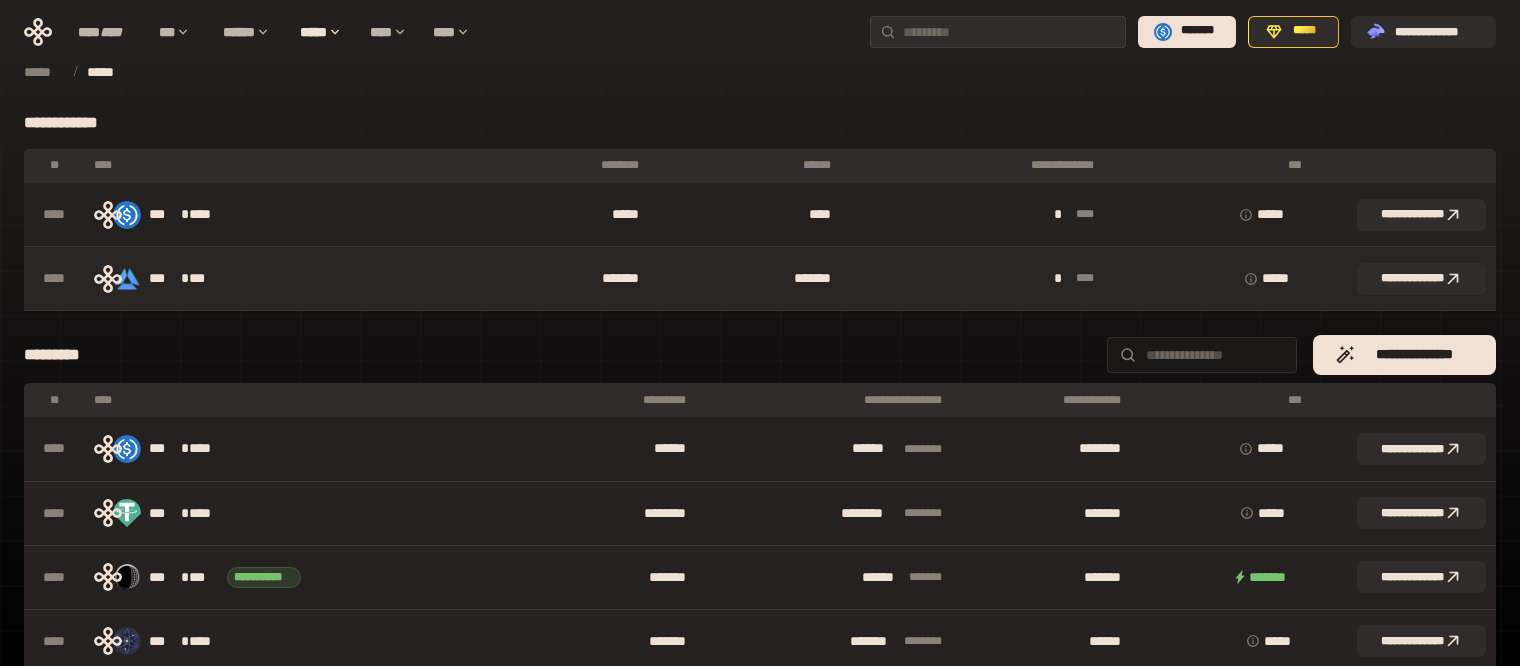 click on "***" at bounding box center [202, 279] 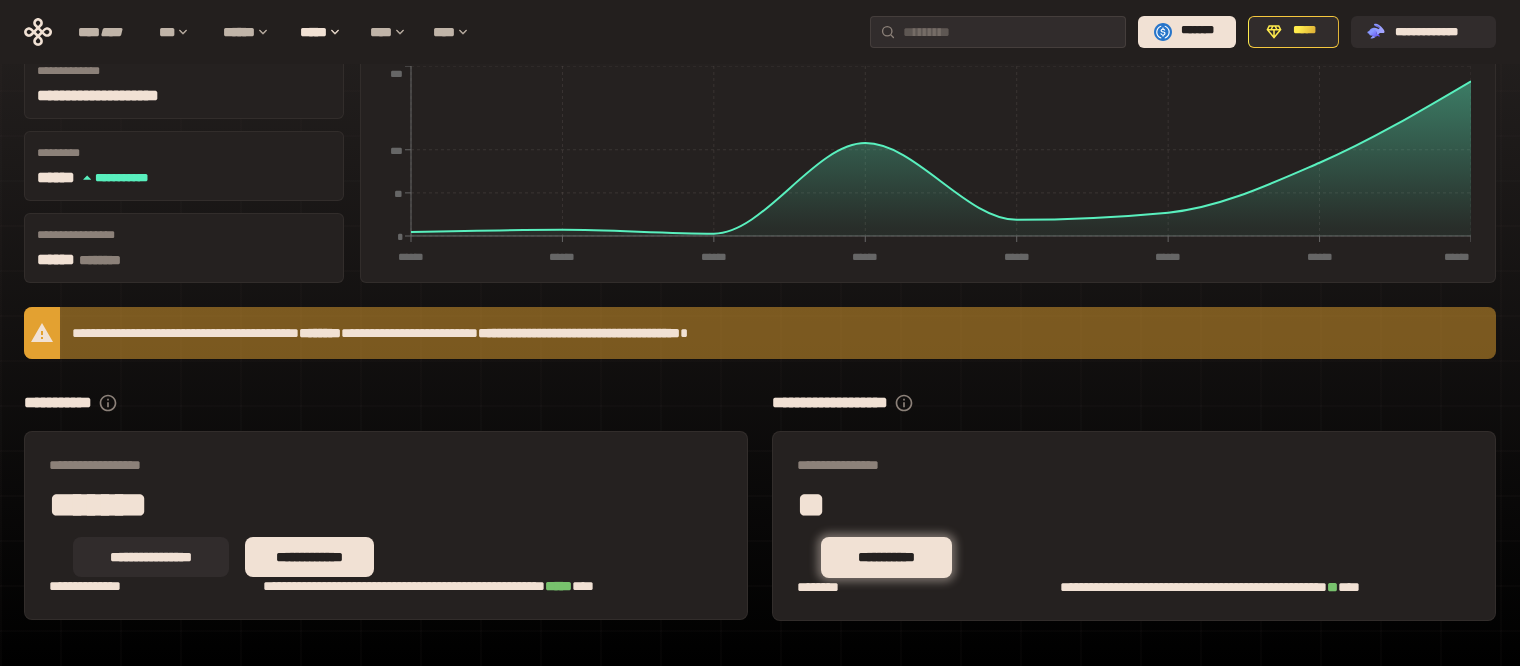 scroll, scrollTop: 228, scrollLeft: 0, axis: vertical 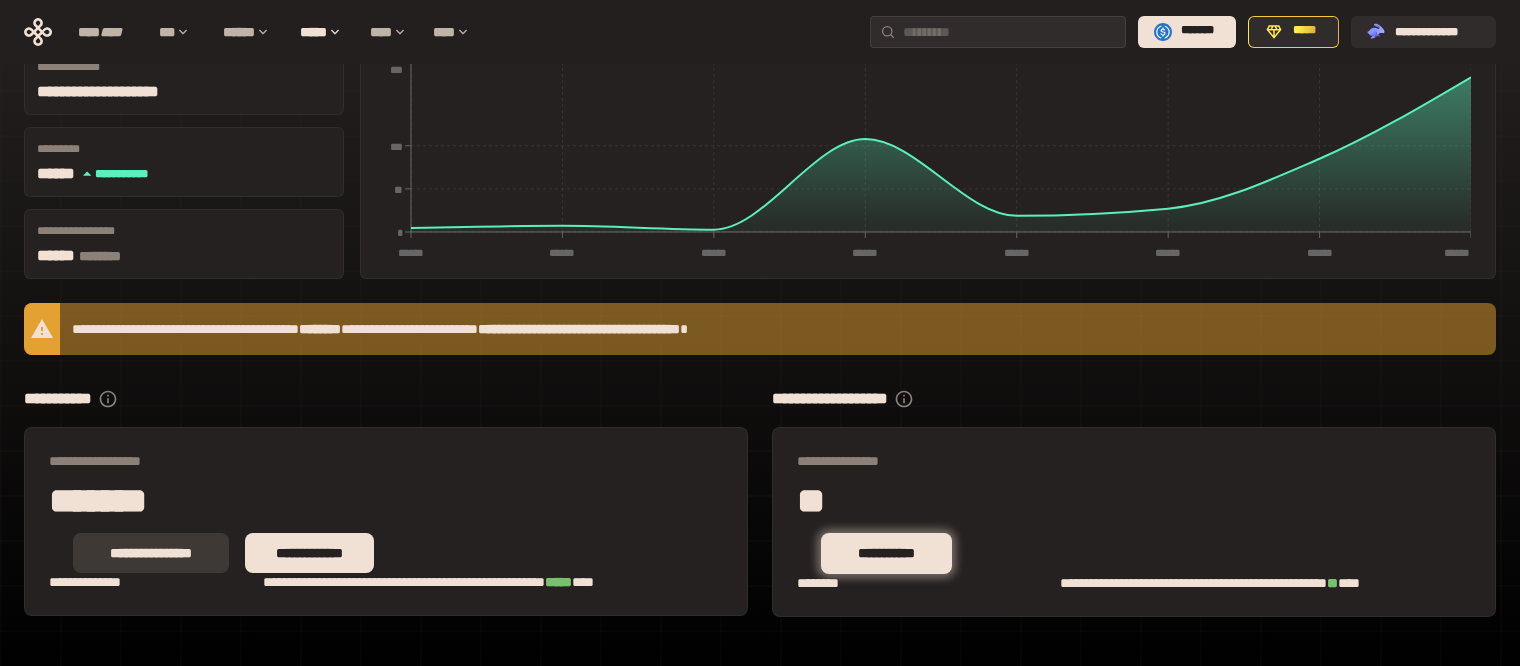 click on "**********" at bounding box center (151, 553) 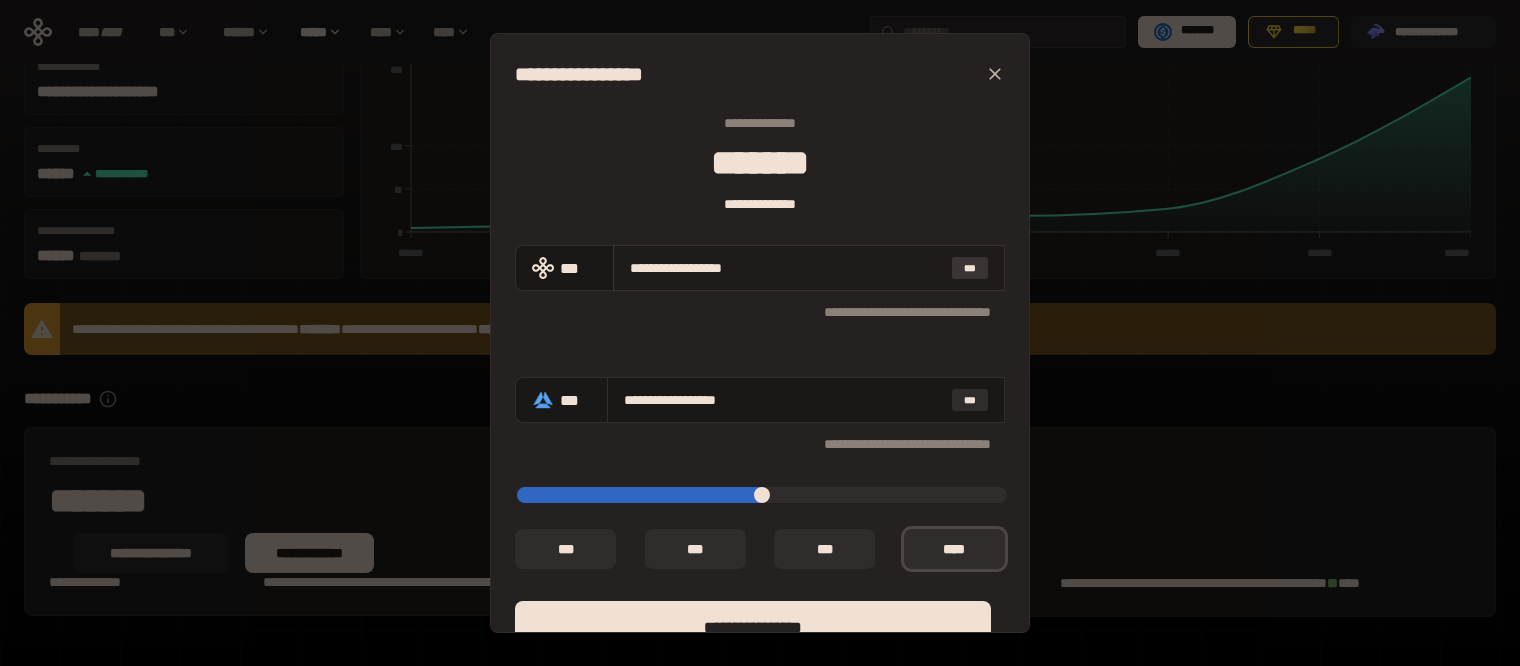 click on "***" at bounding box center [970, 268] 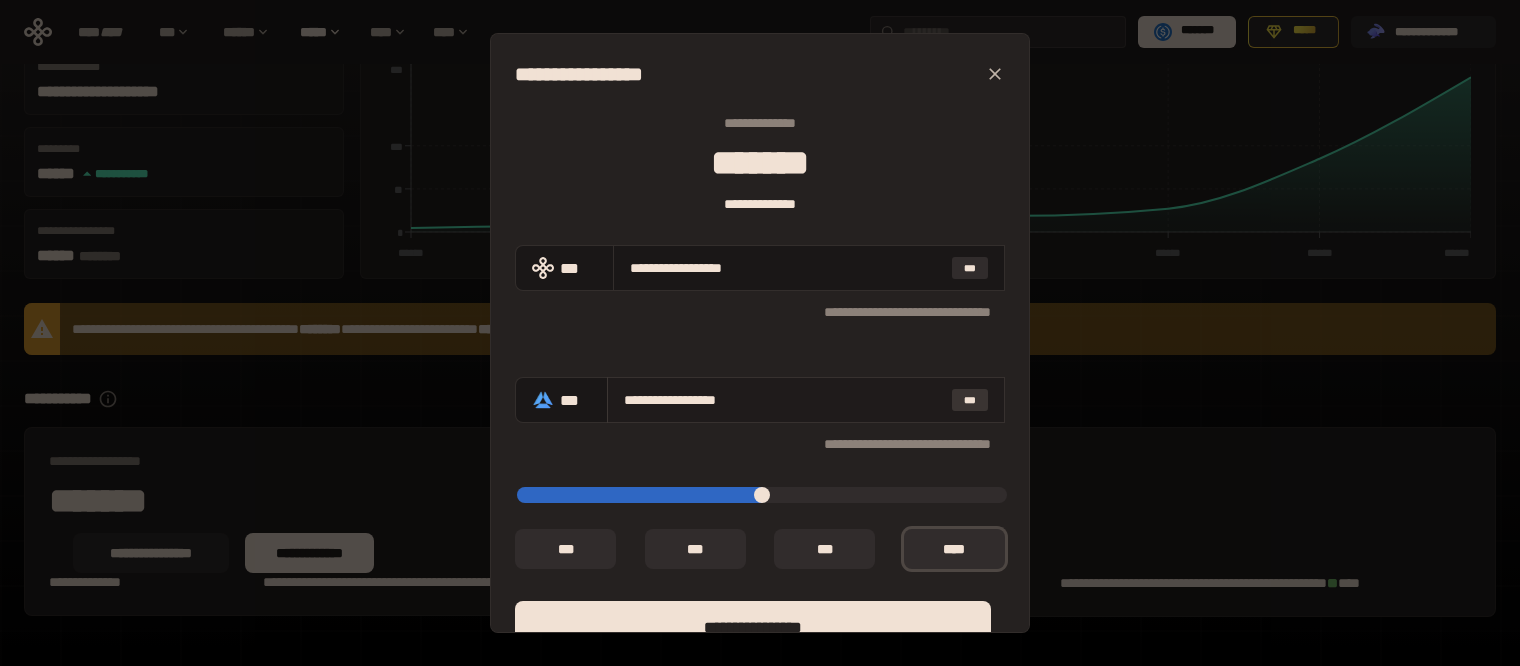 click on "***" at bounding box center (970, 400) 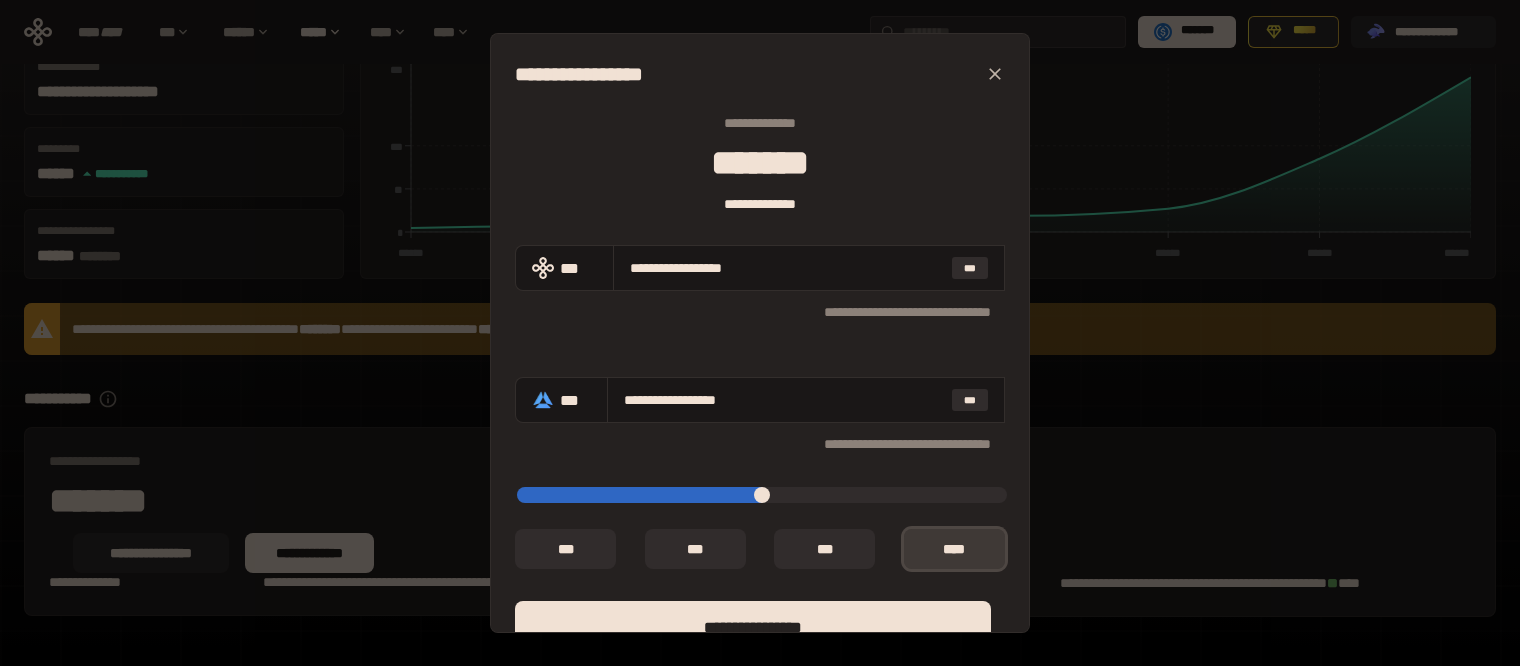 click on "*** *" at bounding box center [954, 549] 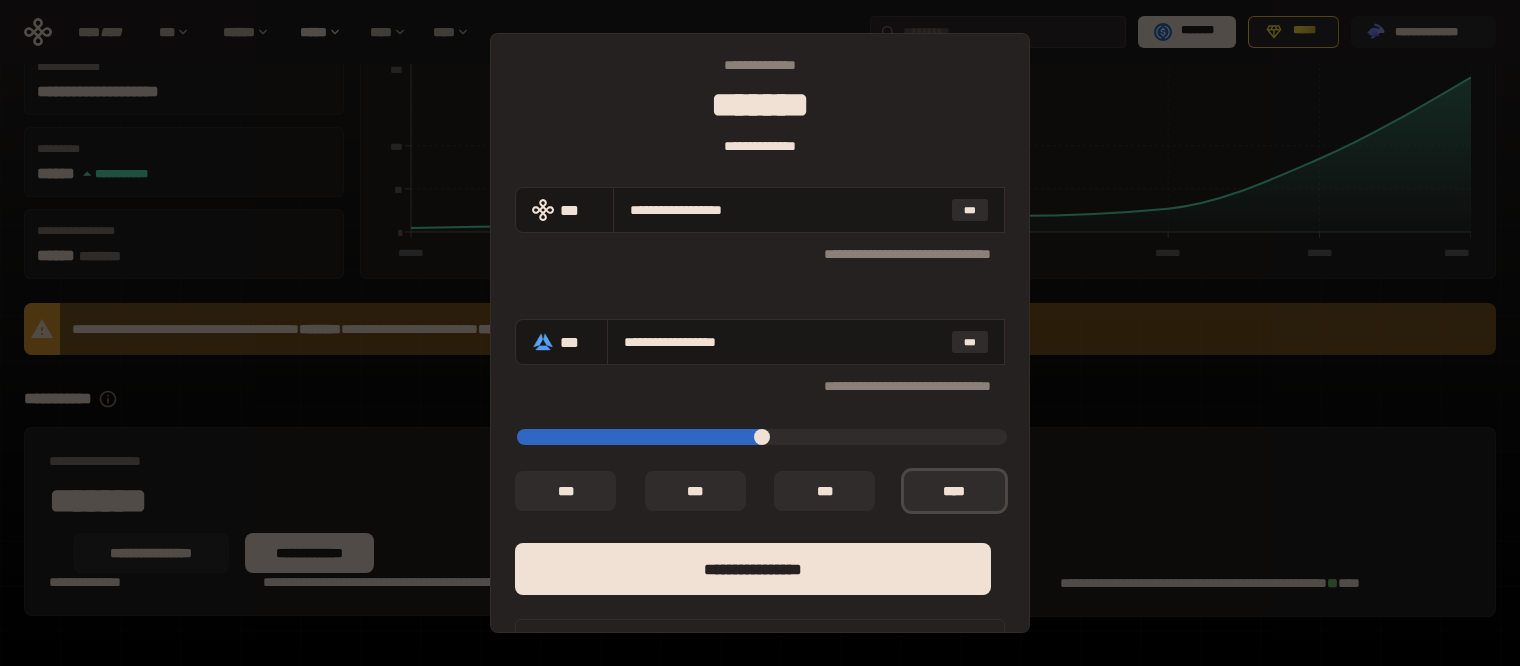 scroll, scrollTop: 112, scrollLeft: 0, axis: vertical 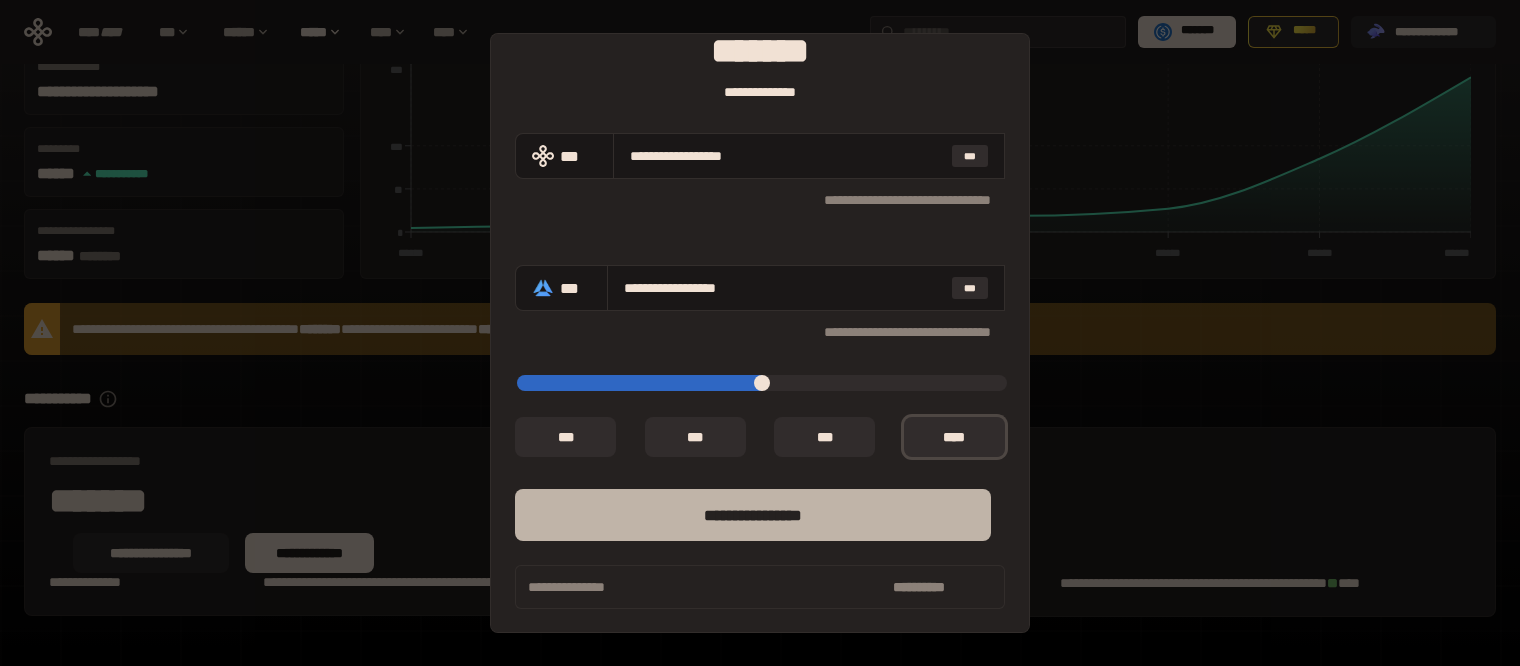 click on "****** *********" at bounding box center [753, 515] 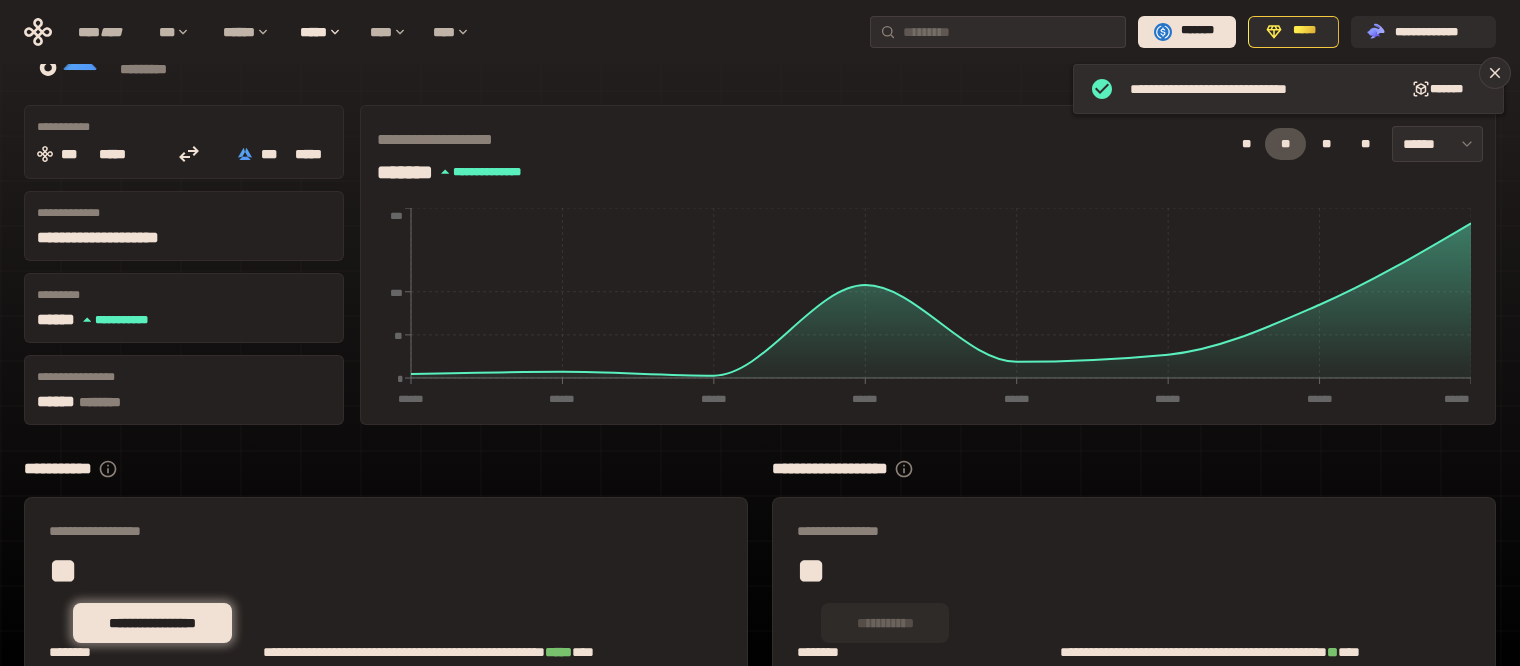 scroll, scrollTop: 0, scrollLeft: 0, axis: both 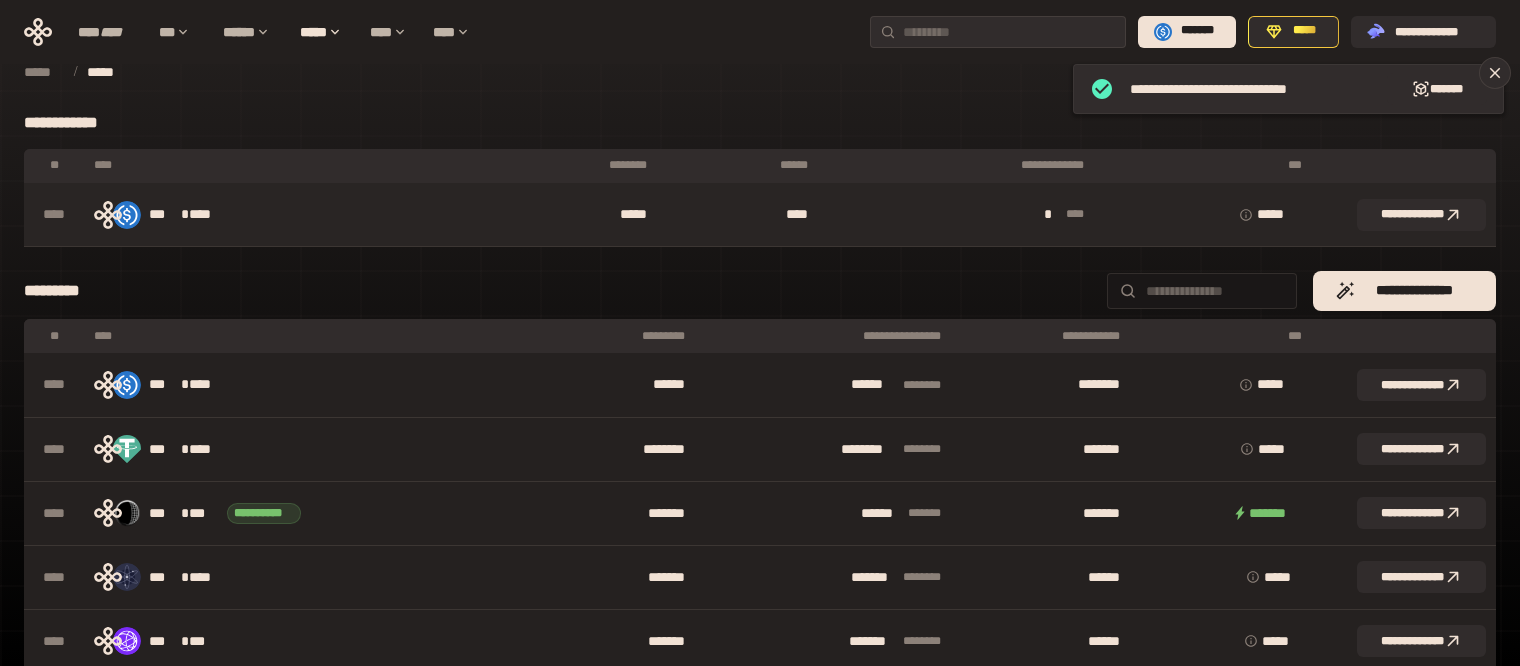click on "*** * ****" at bounding box center (284, 215) 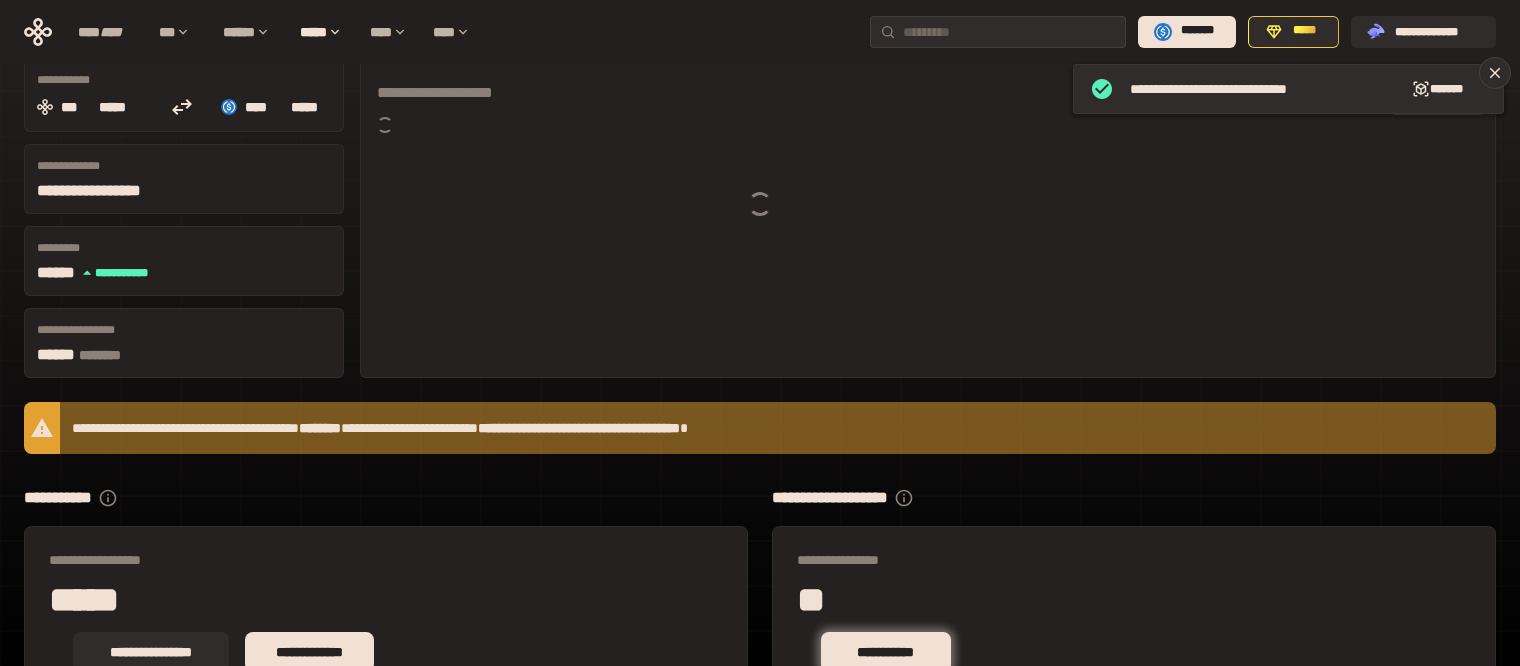 scroll, scrollTop: 228, scrollLeft: 0, axis: vertical 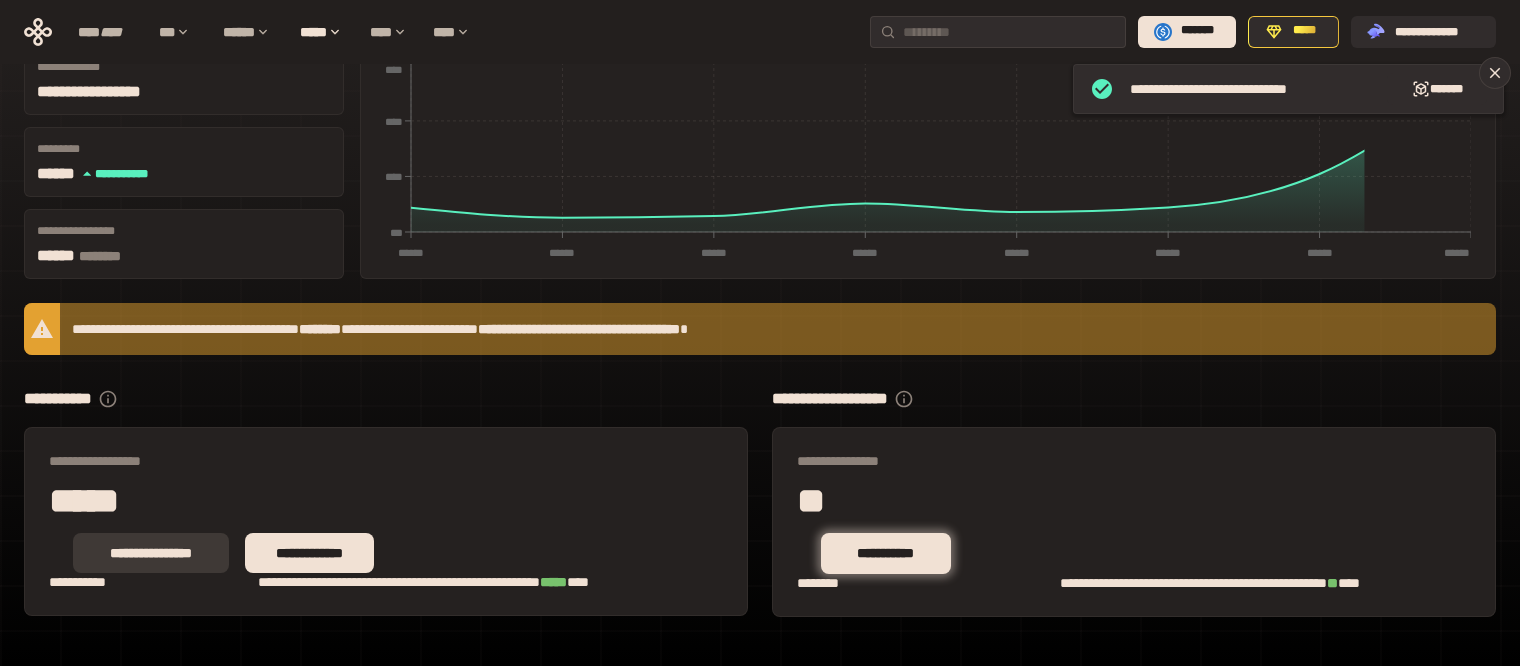 click on "**********" at bounding box center (151, 553) 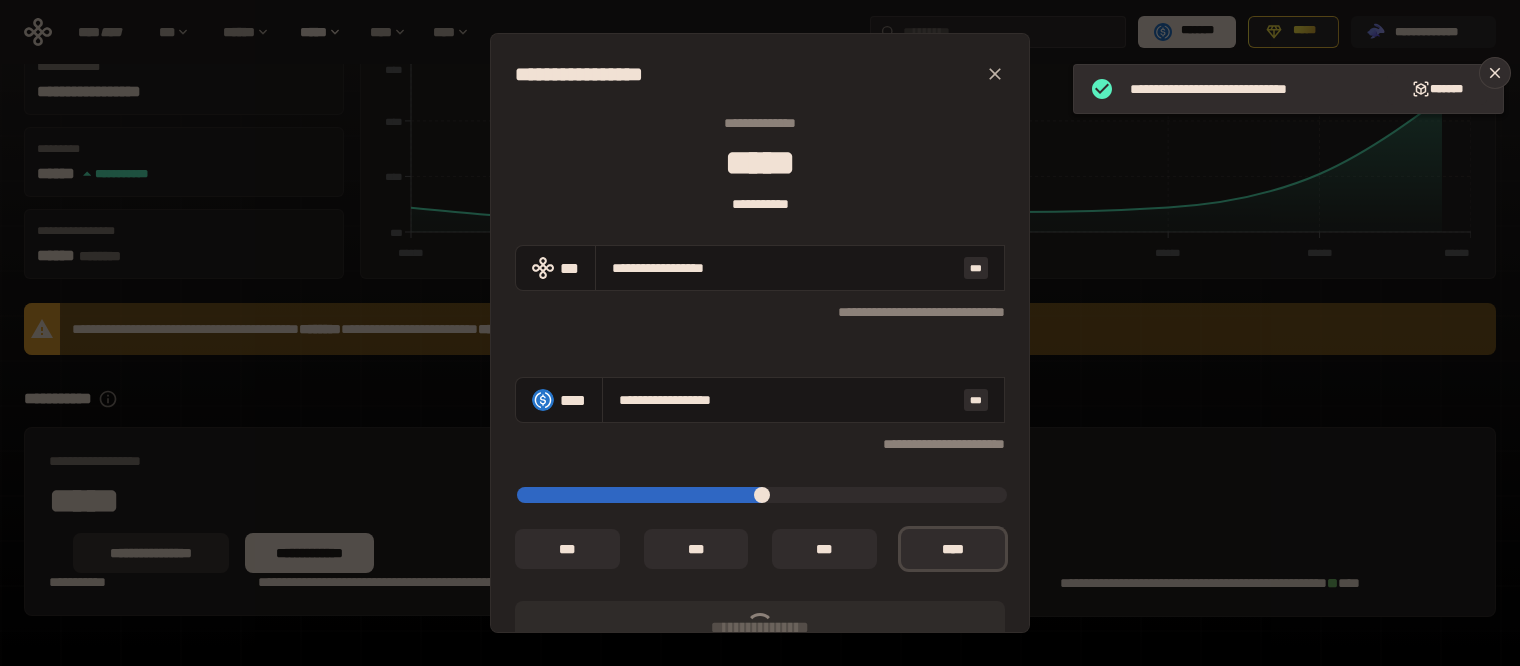 type on "**********" 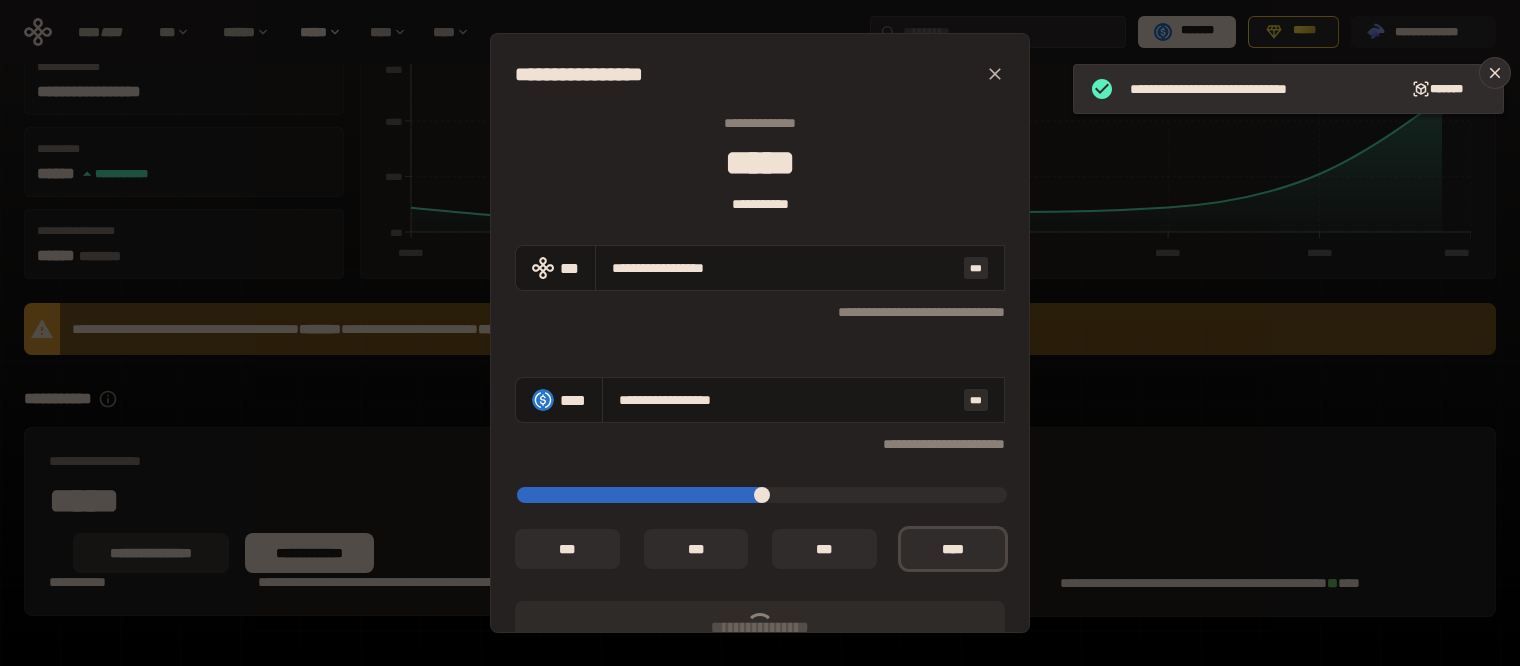 type on "********" 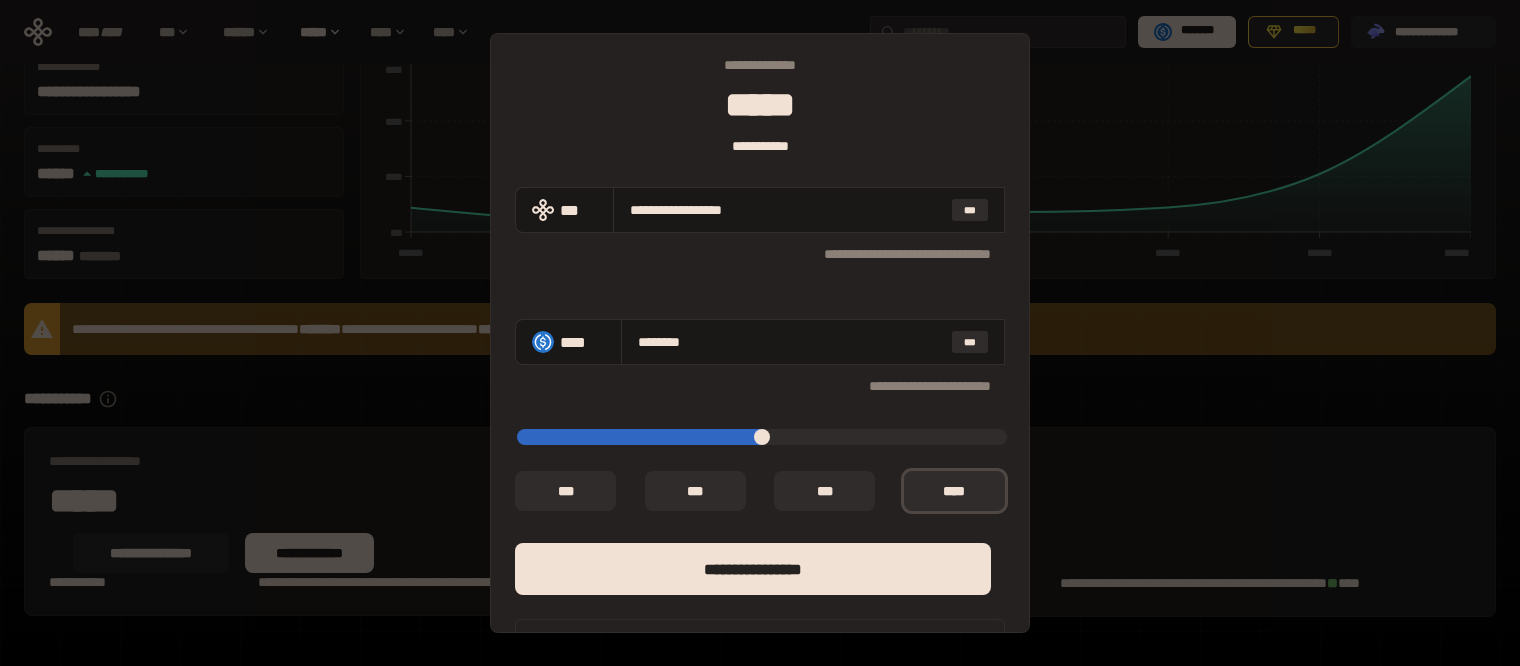 scroll, scrollTop: 112, scrollLeft: 0, axis: vertical 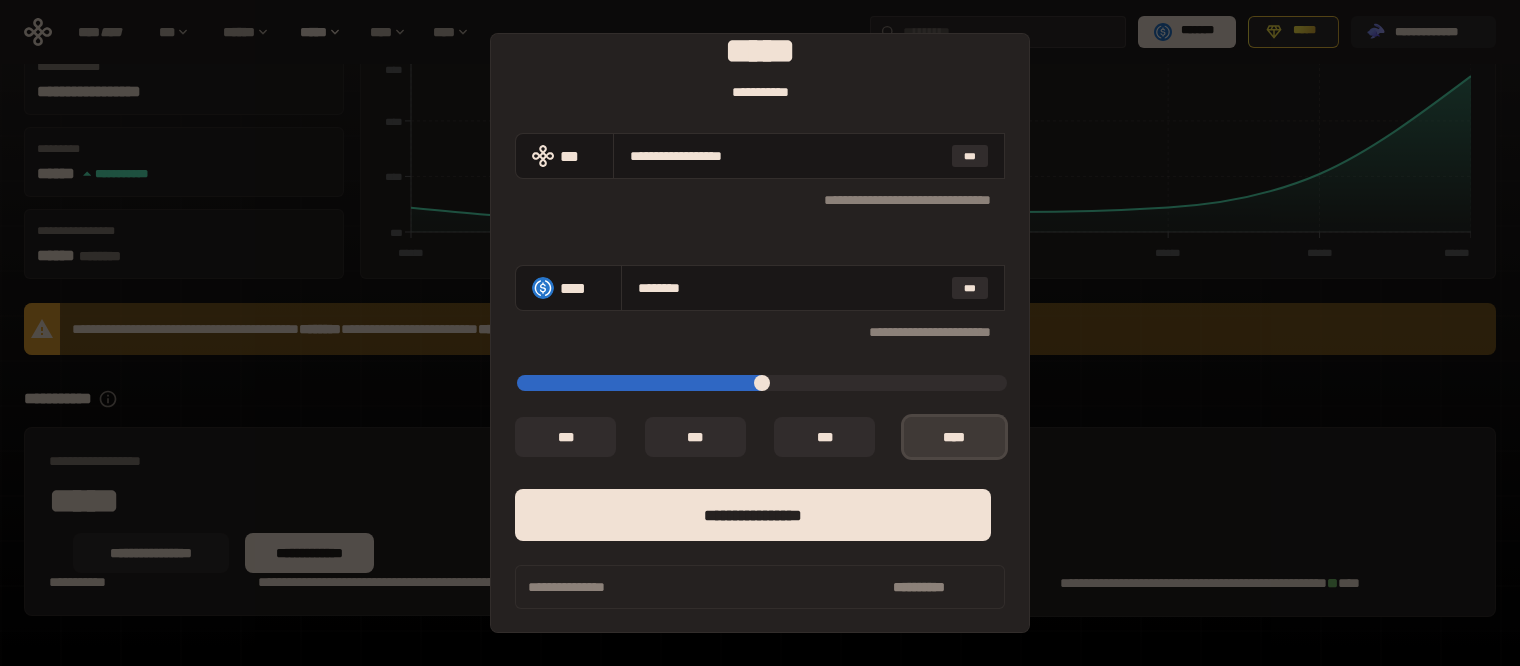 click on "*** *" at bounding box center [954, 437] 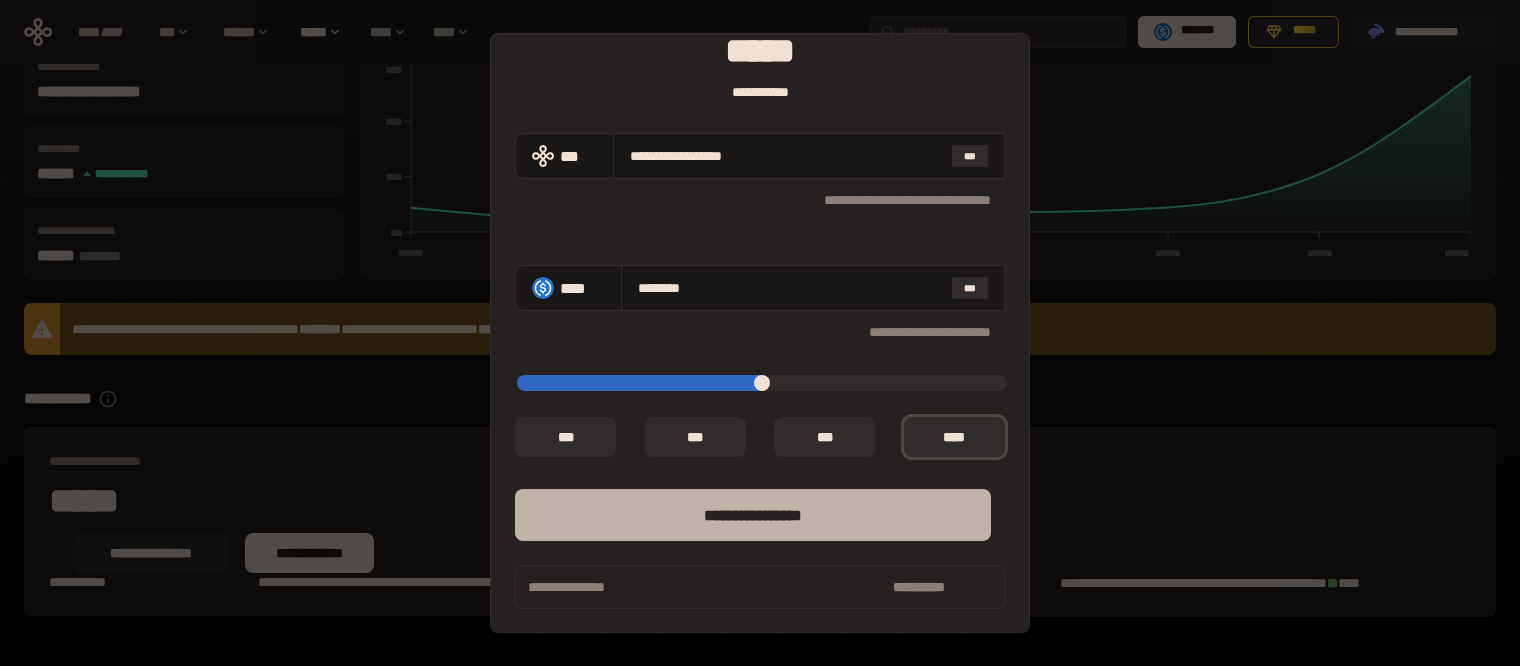 click on "****** *********" at bounding box center [753, 515] 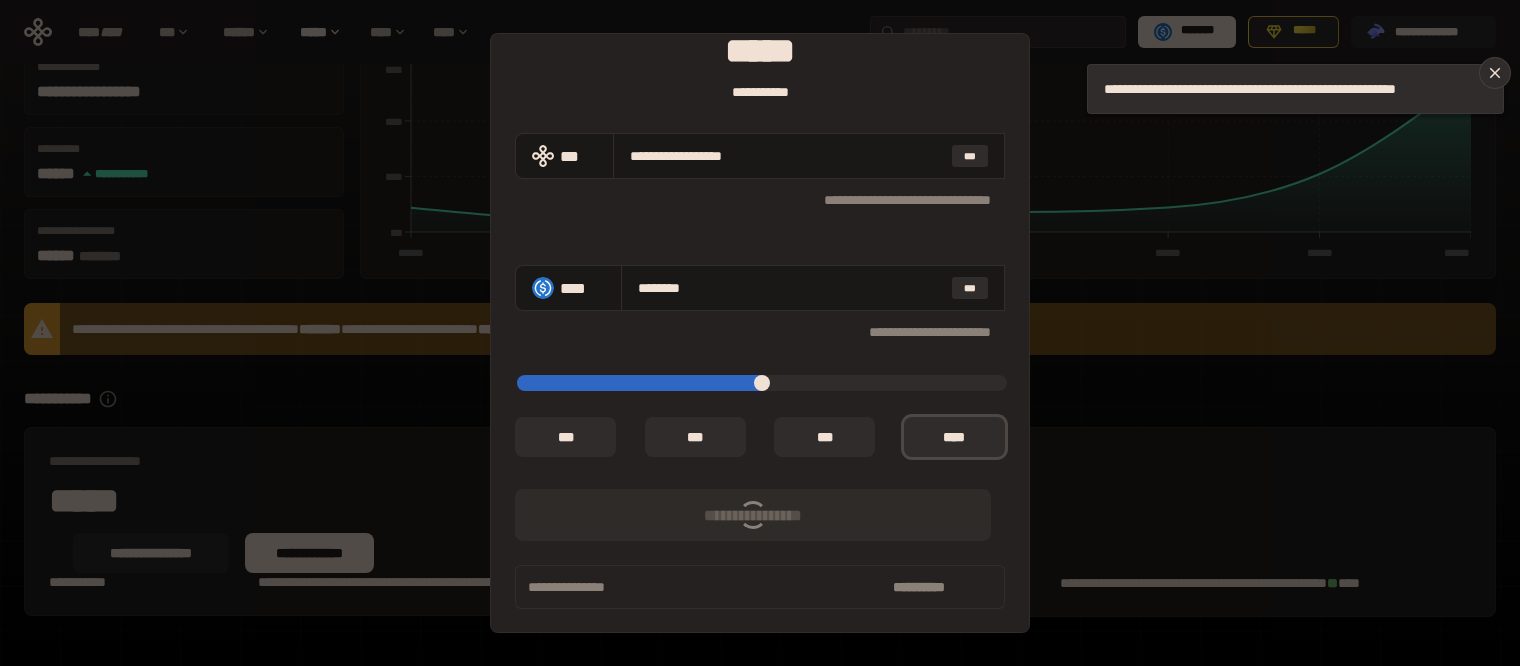 type on "*" 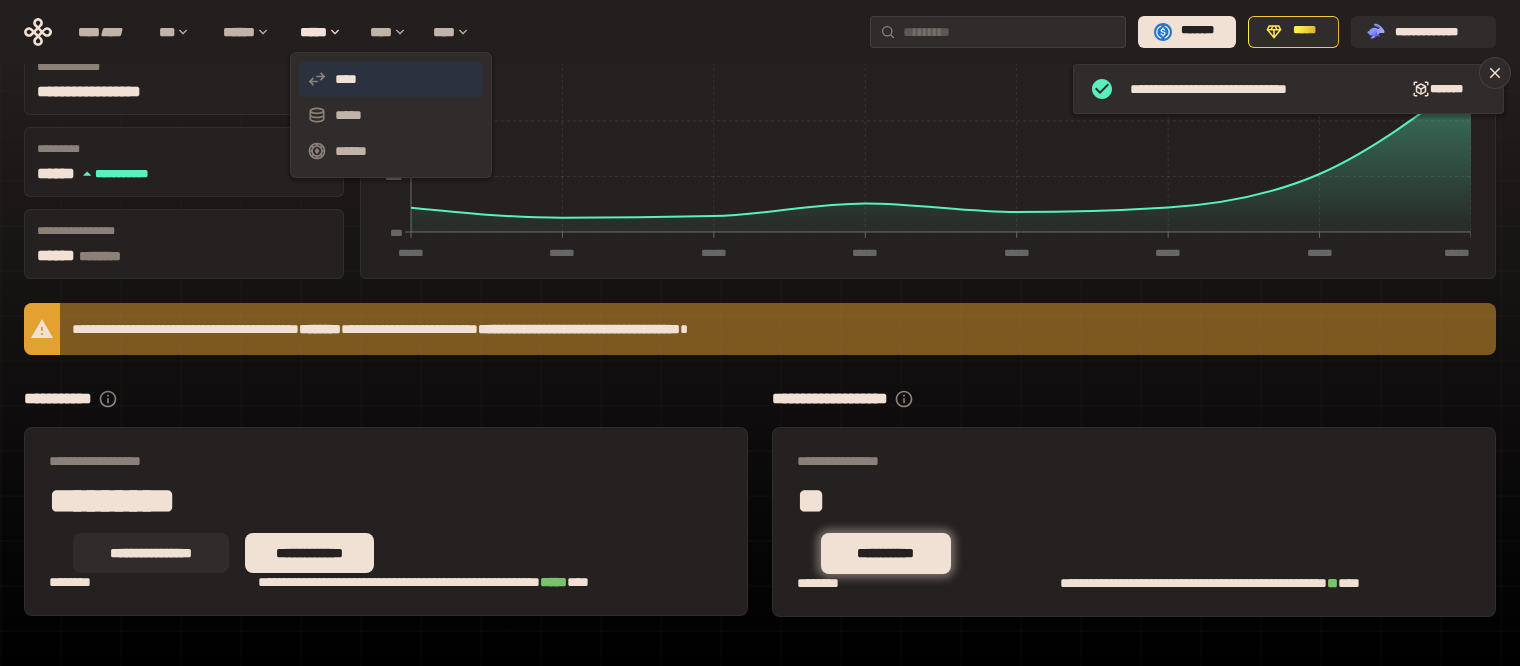 click on "****" at bounding box center [391, 79] 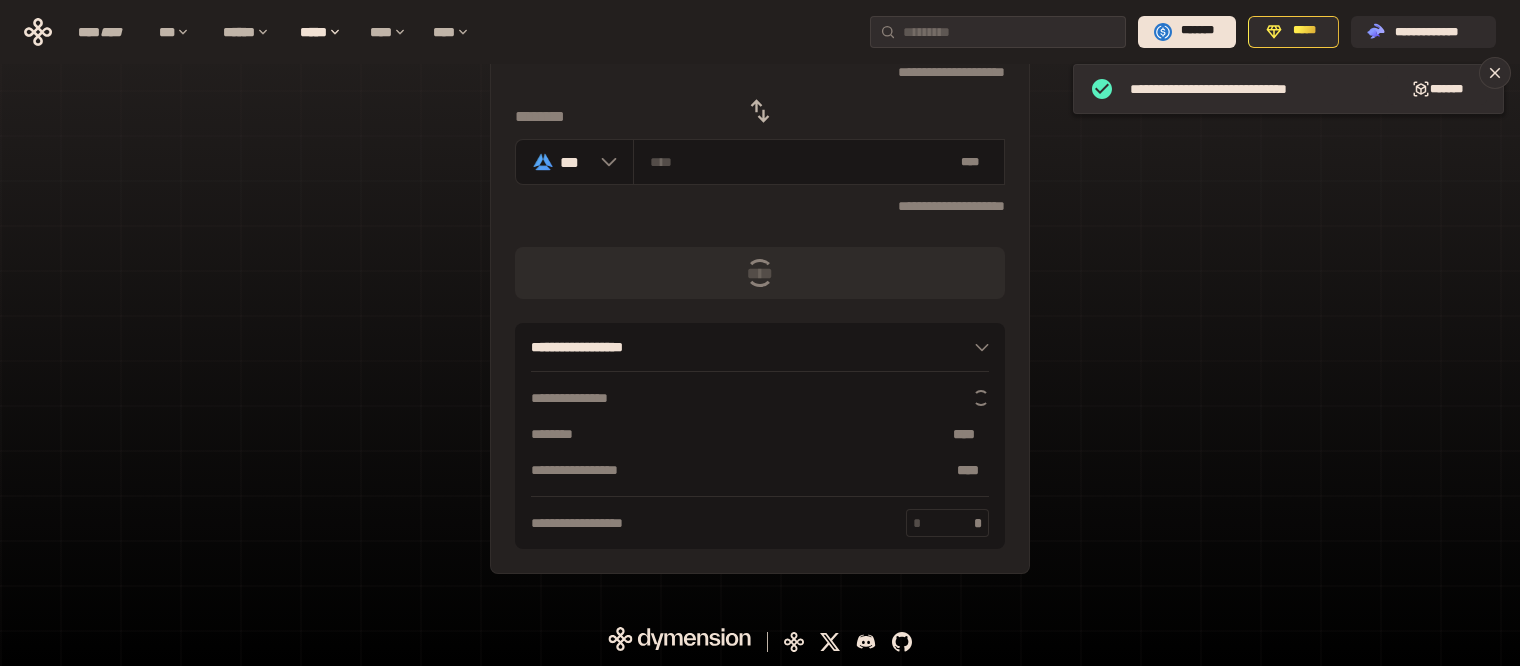 scroll, scrollTop: 0, scrollLeft: 0, axis: both 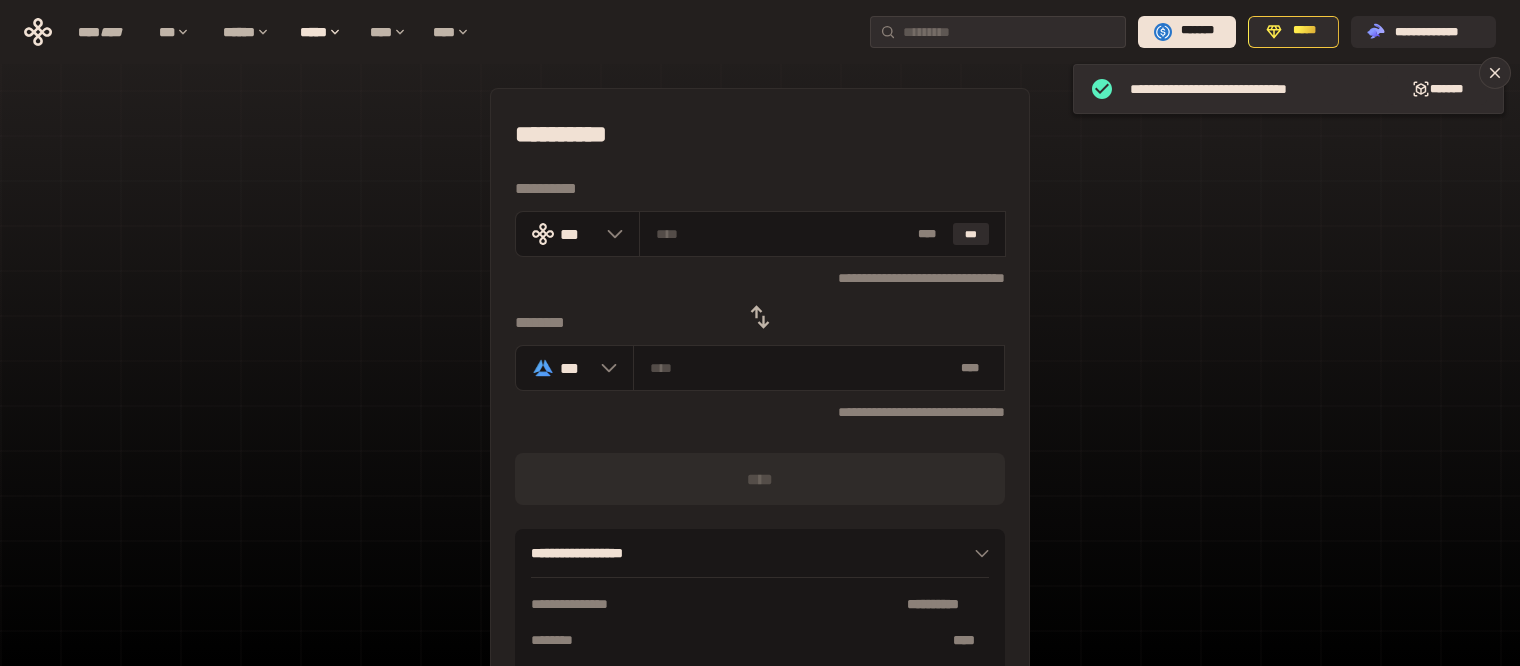 click 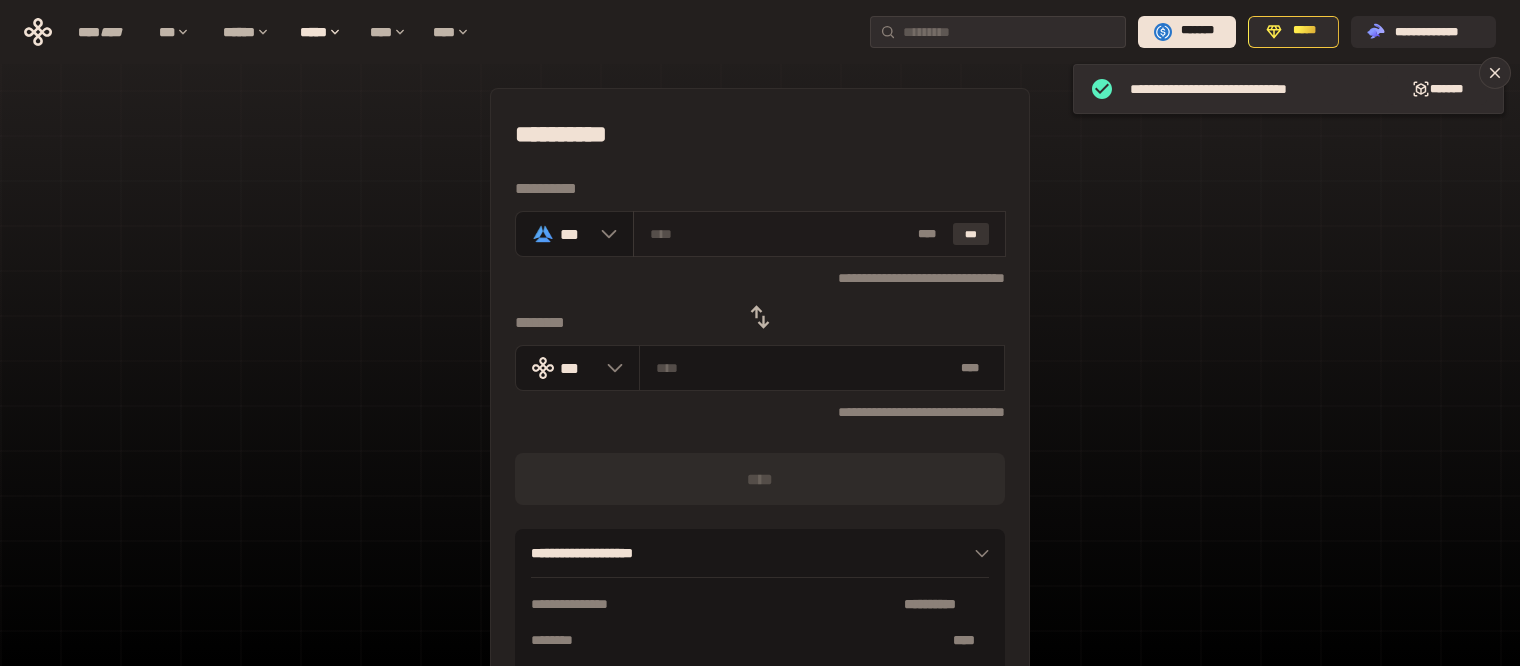 click on "***" at bounding box center (971, 234) 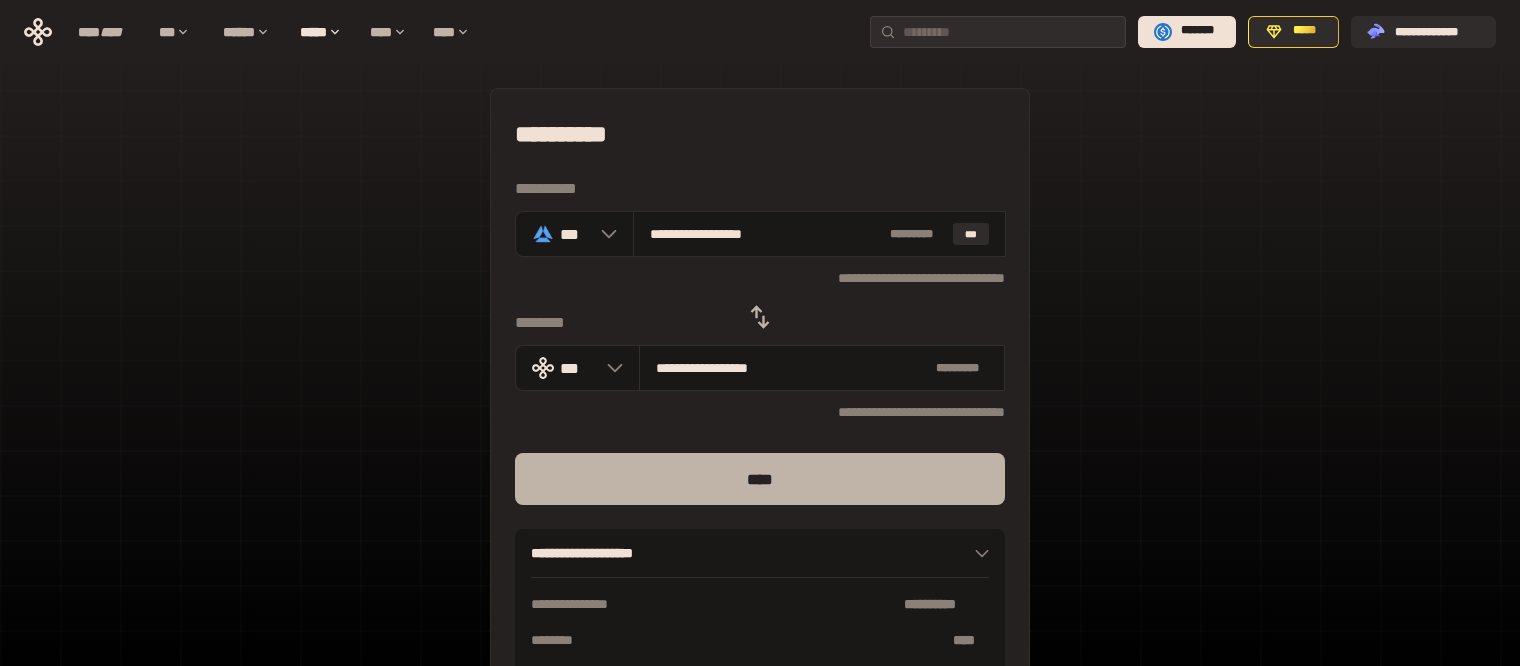 click on "****" at bounding box center (760, 479) 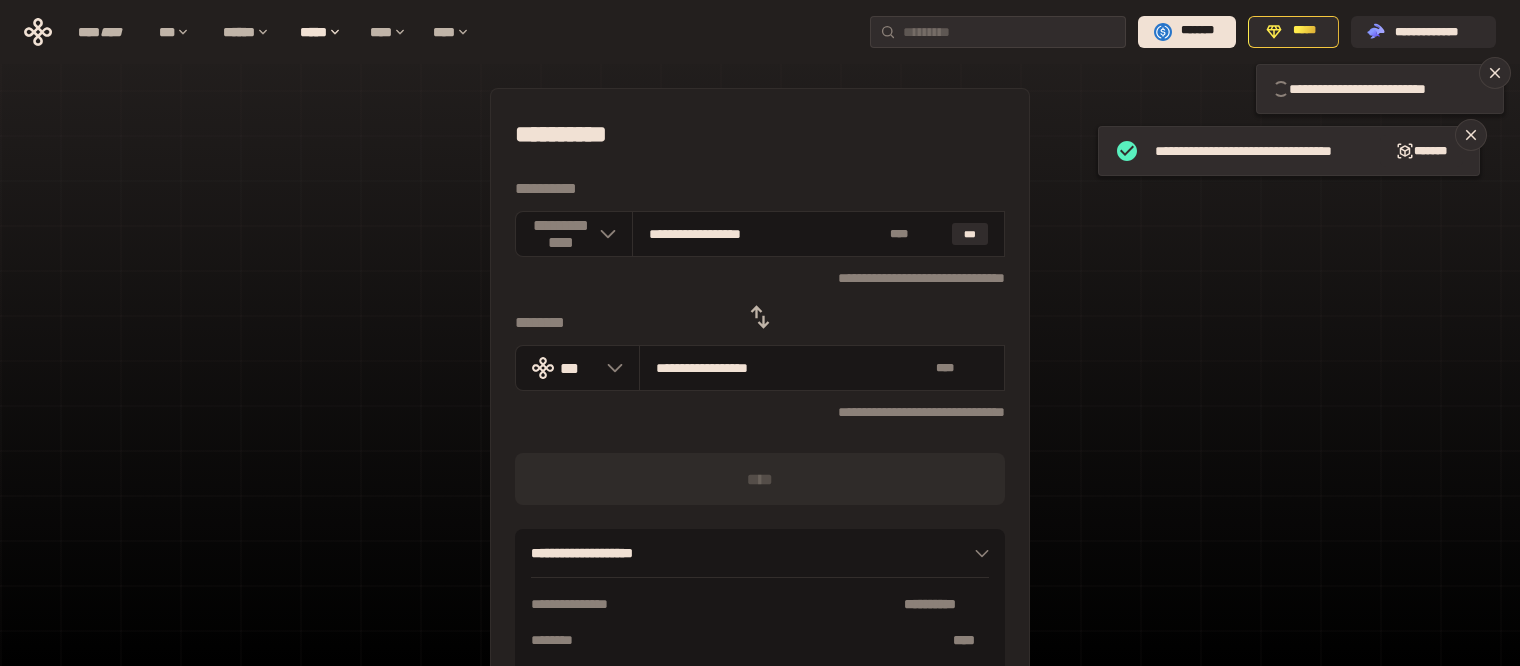 type 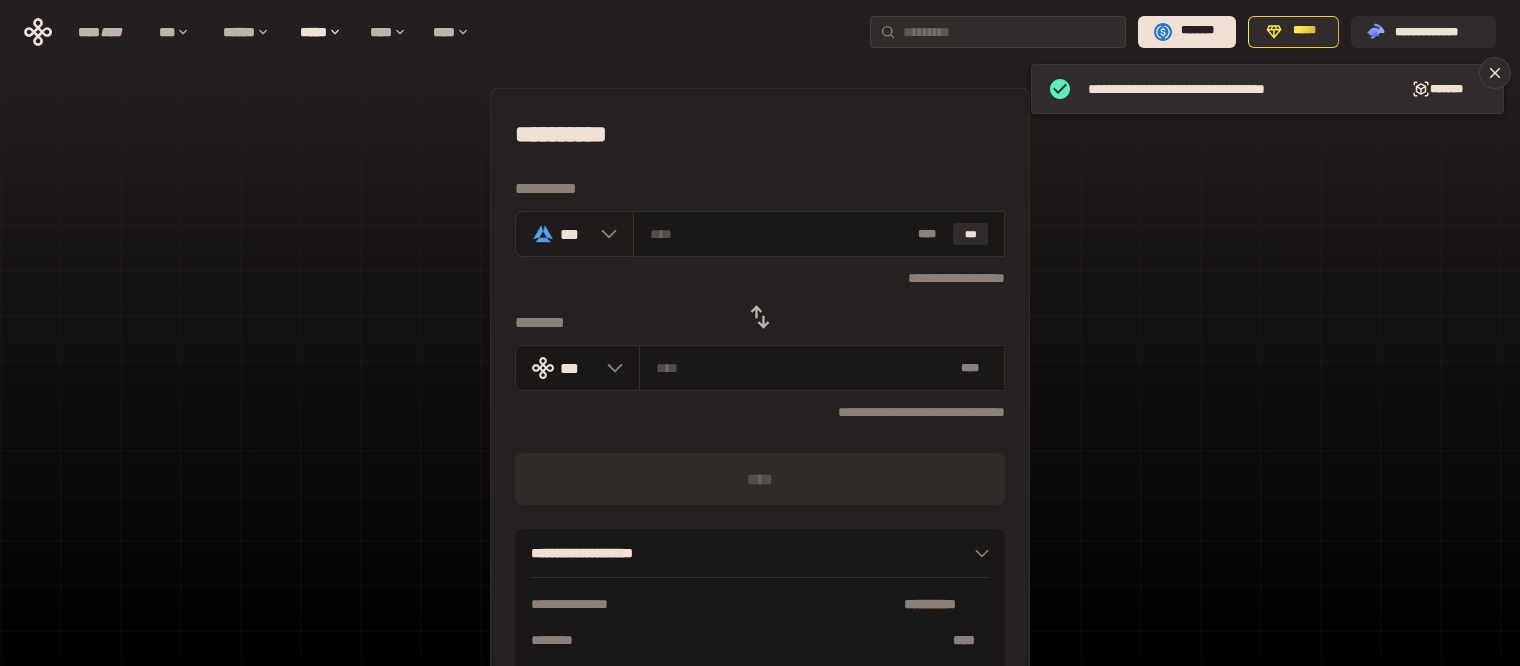 click 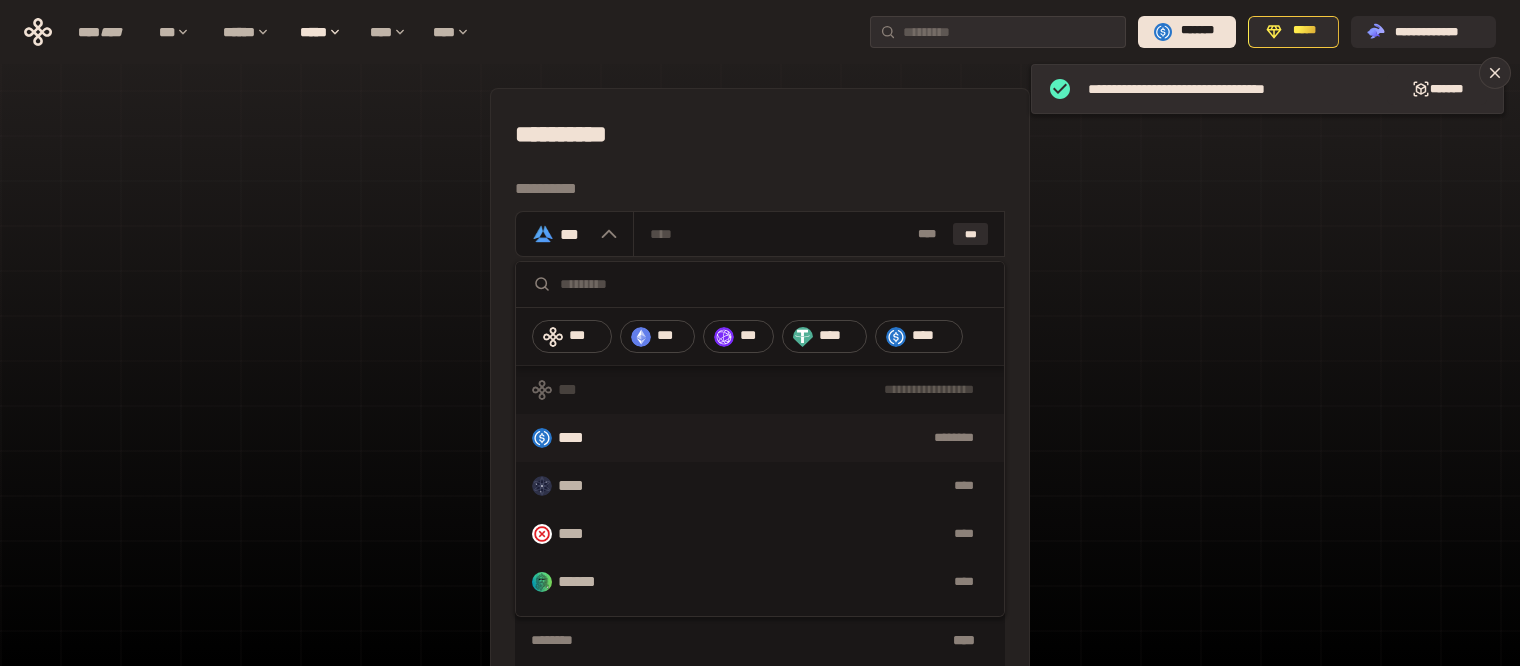 click on "****" at bounding box center [580, 438] 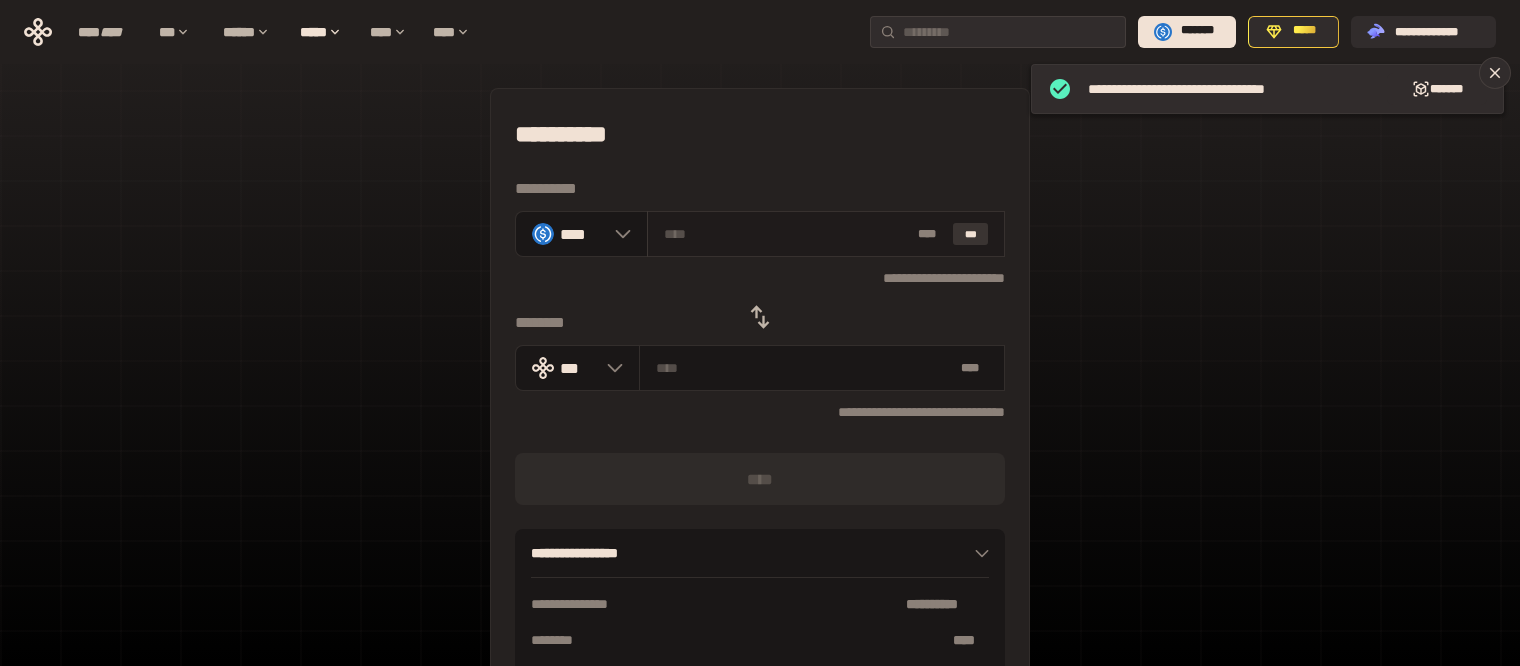 click on "***" at bounding box center [971, 234] 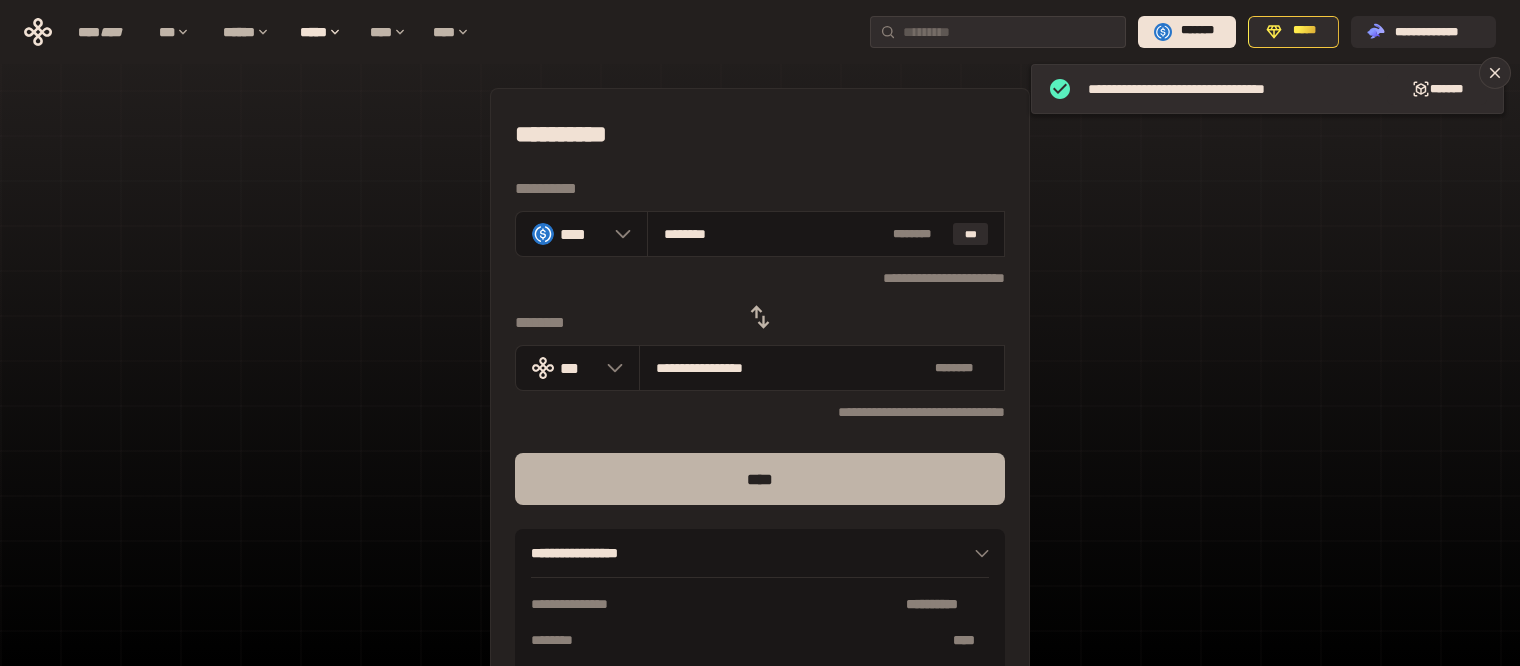 click on "****" at bounding box center [760, 479] 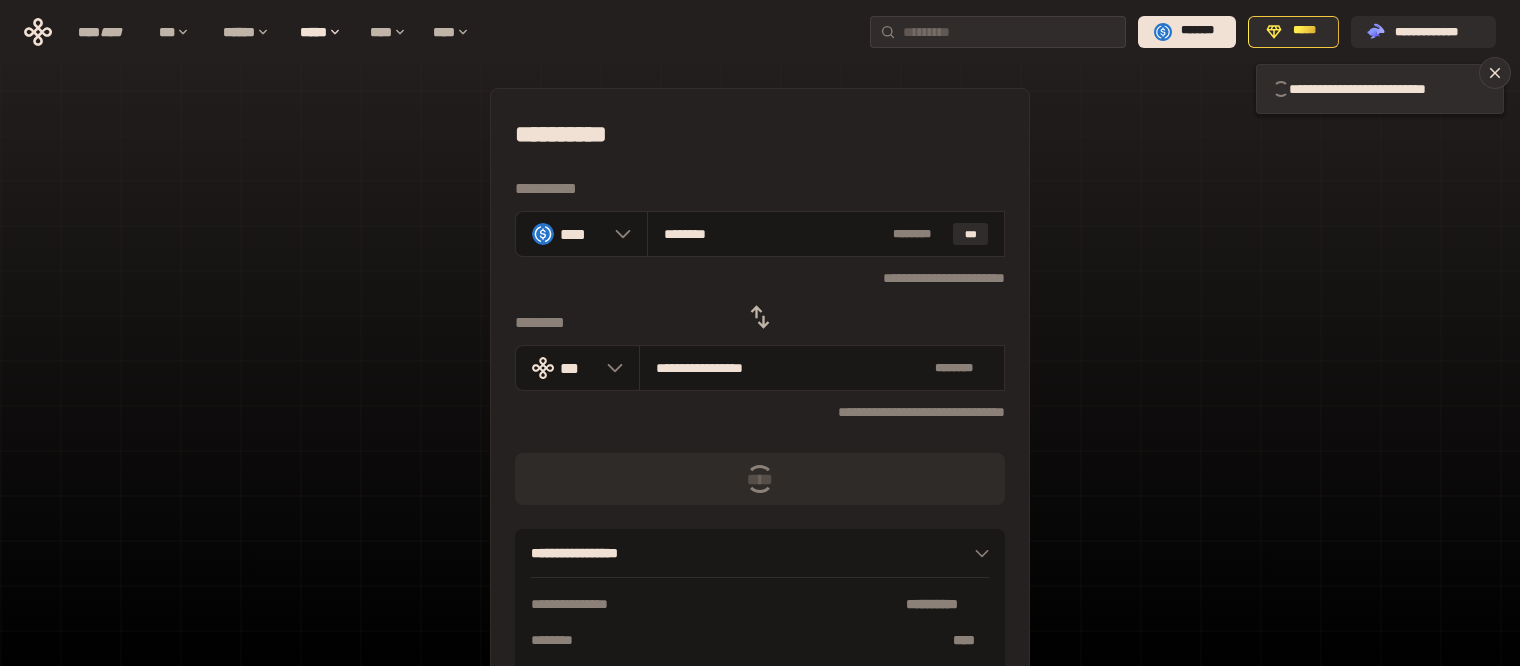 type 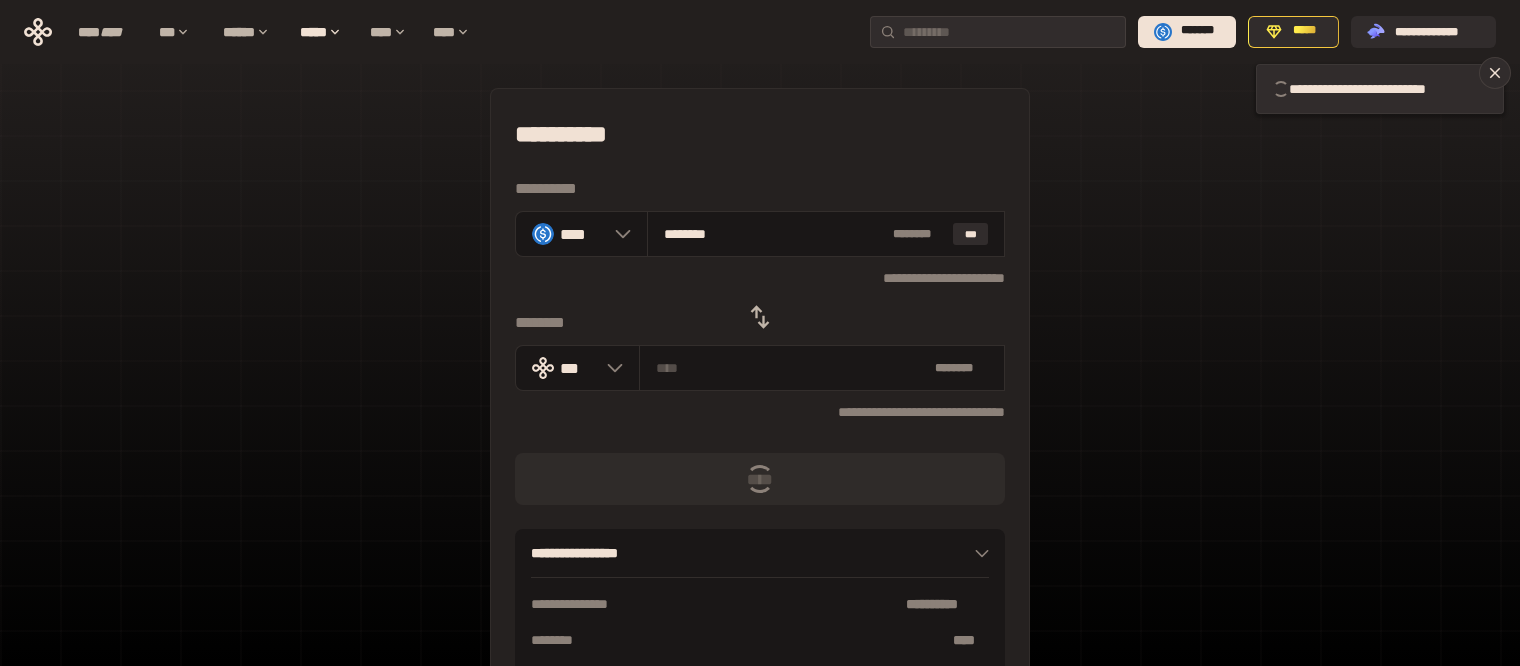 type 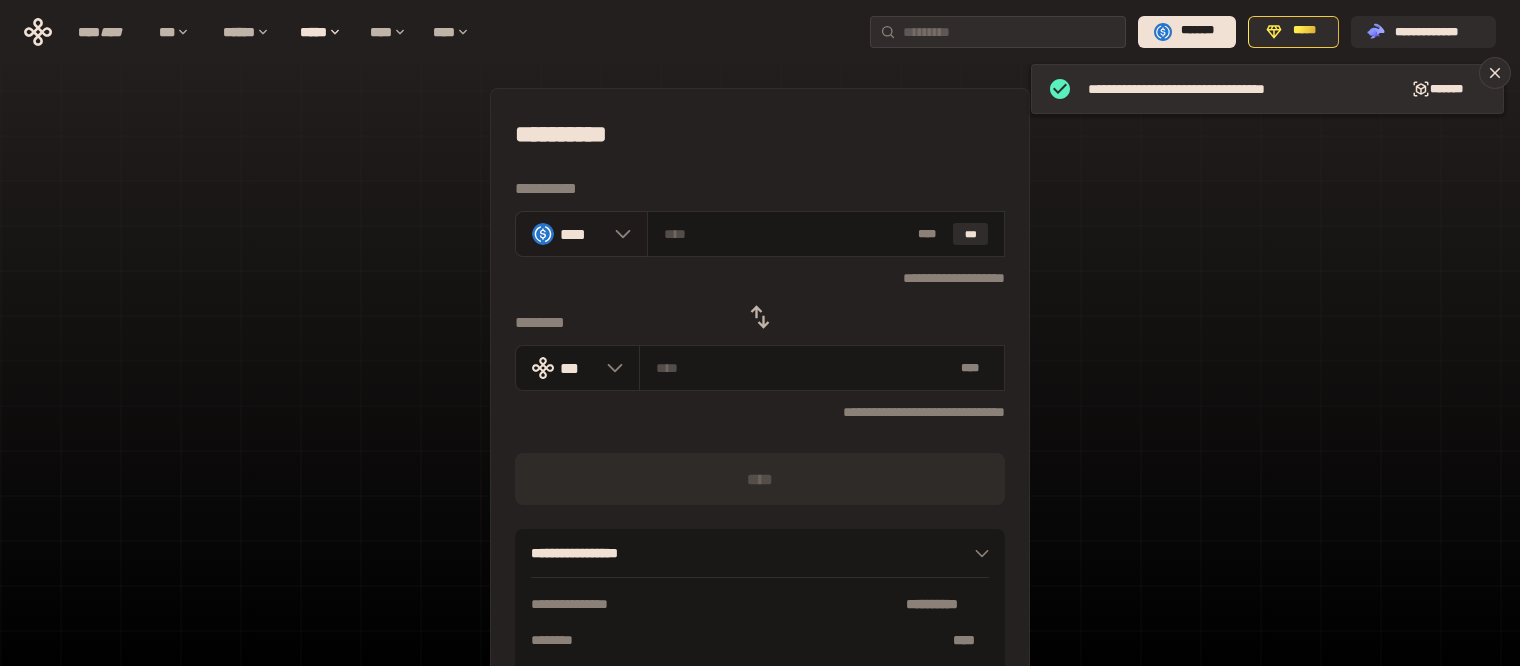 click 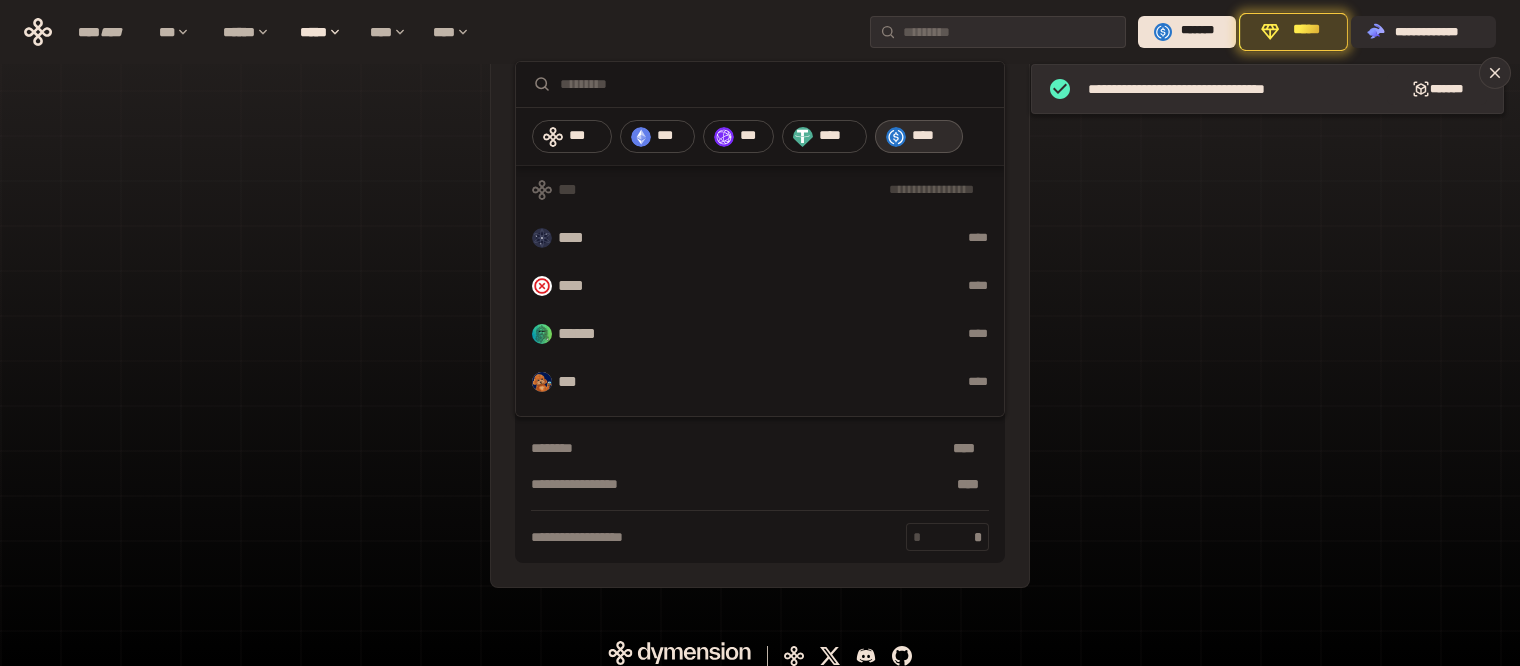 scroll, scrollTop: 200, scrollLeft: 0, axis: vertical 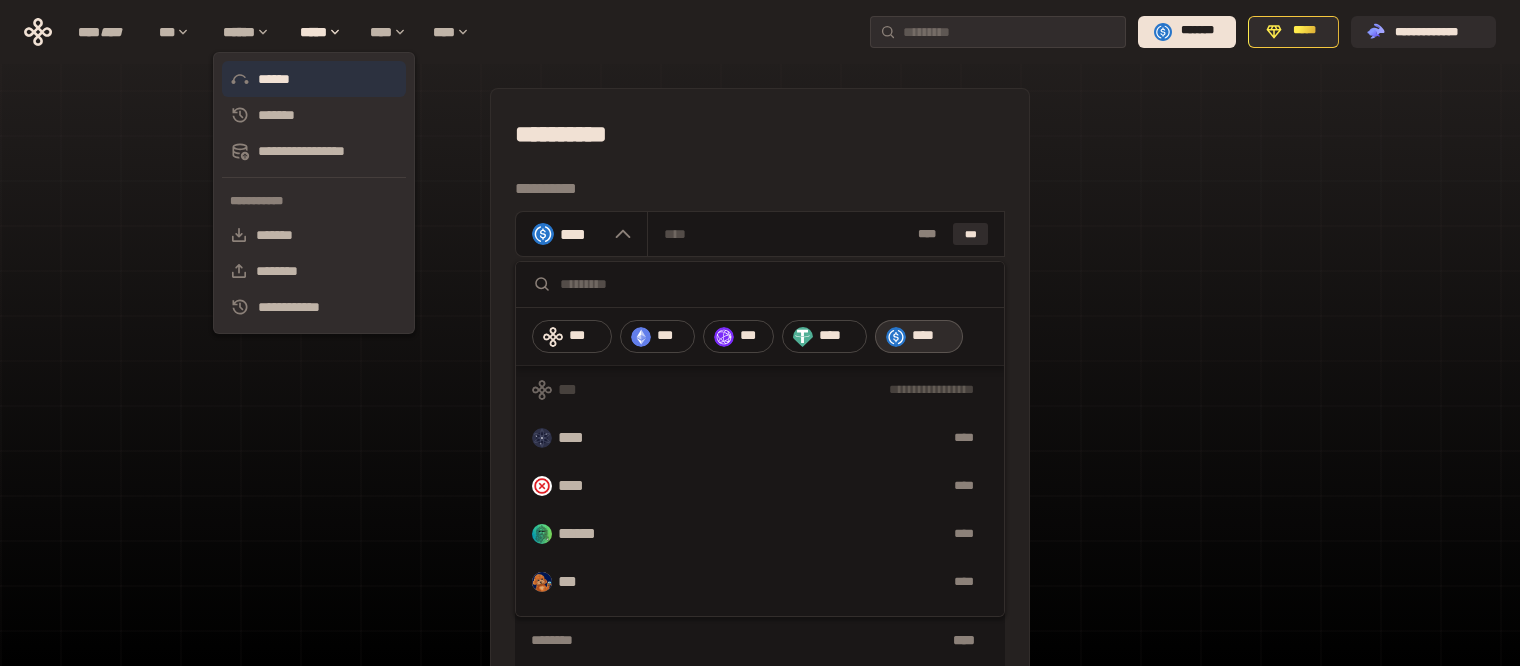 click on "******" at bounding box center [314, 79] 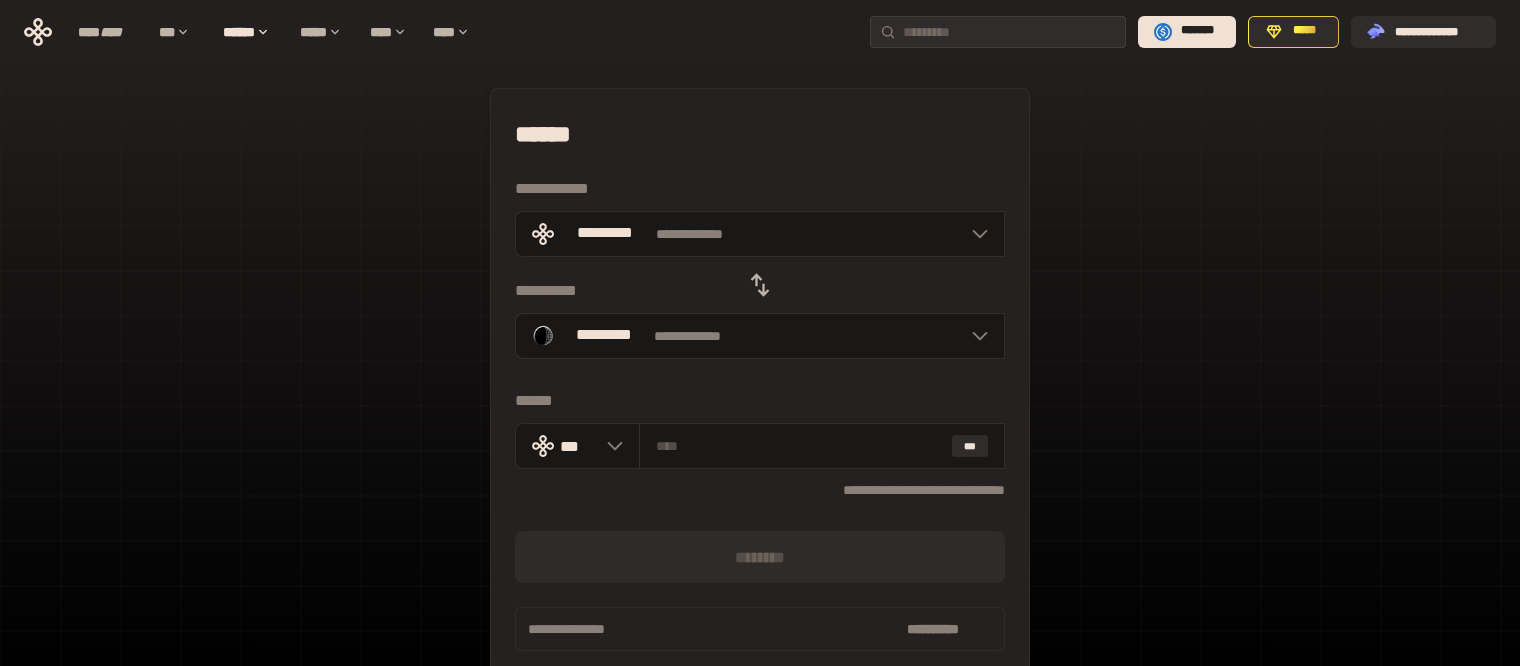 click 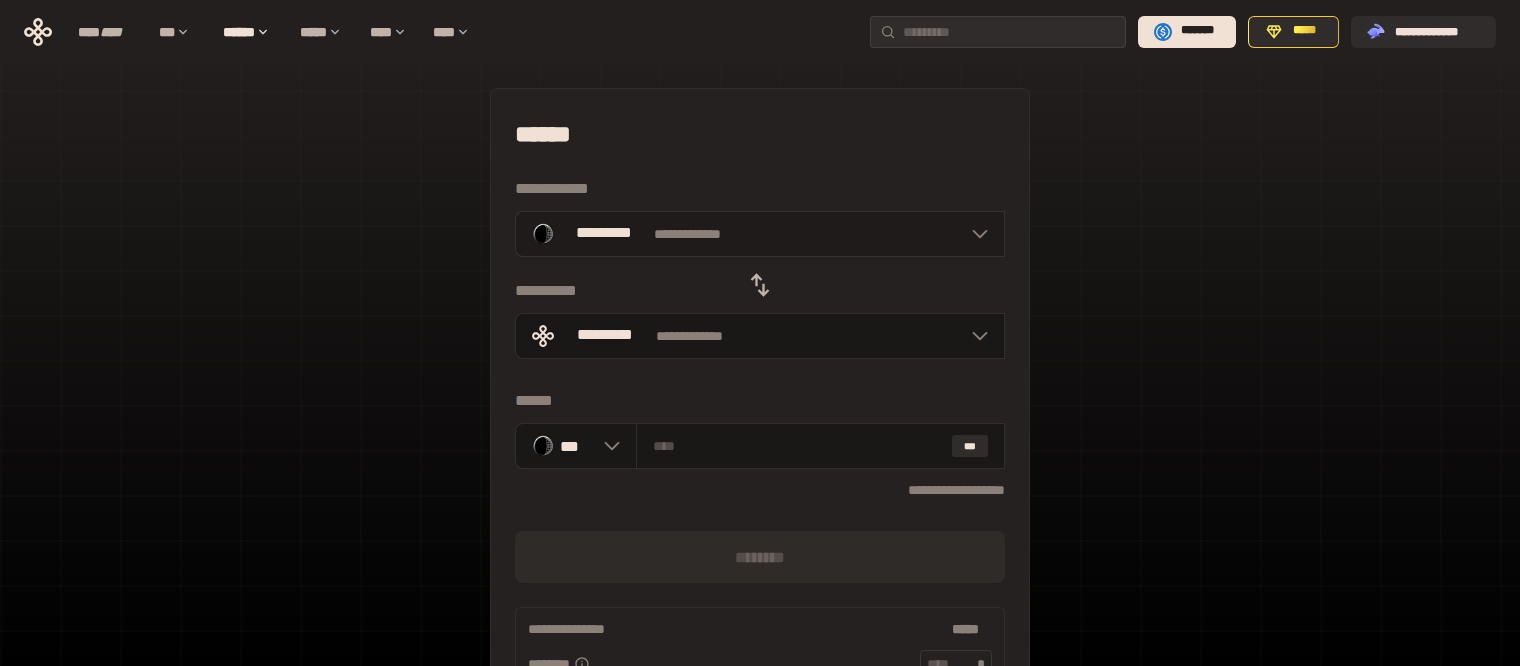 click on "**********" at bounding box center (760, 234) 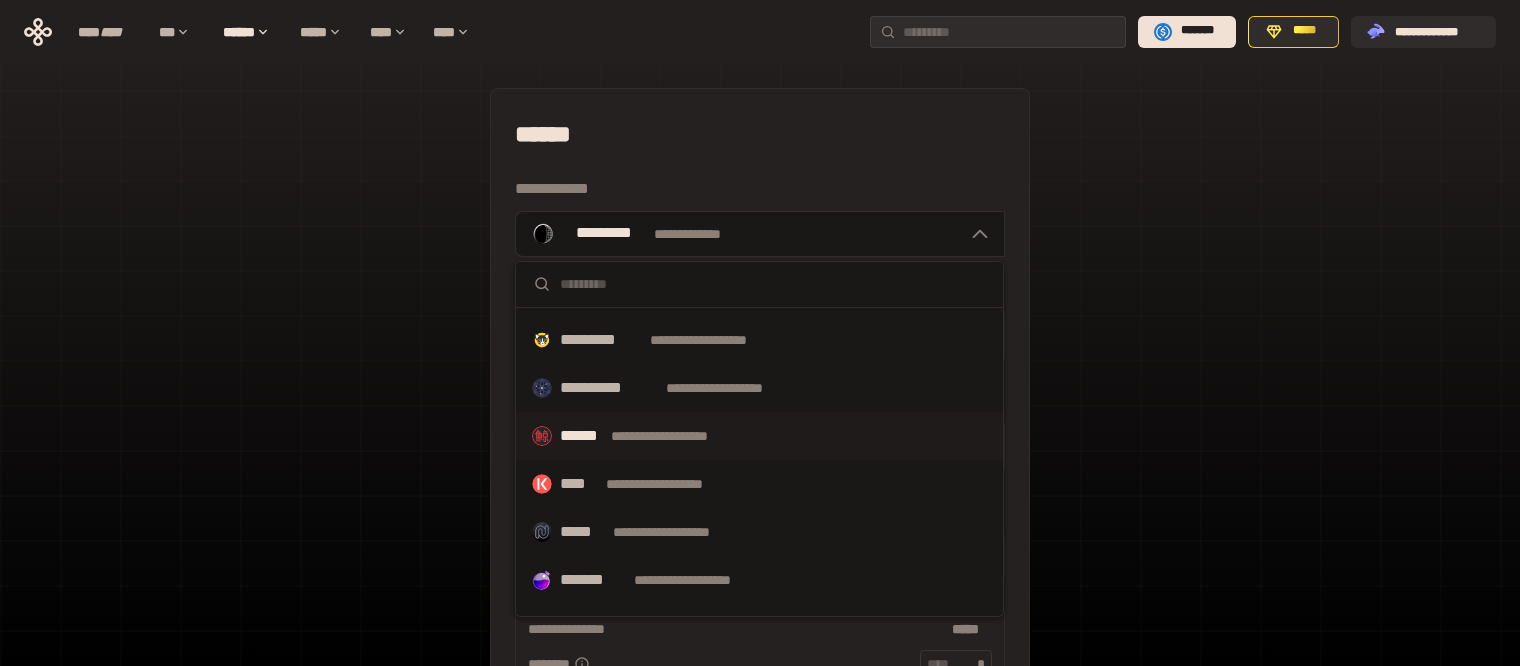 scroll, scrollTop: 800, scrollLeft: 0, axis: vertical 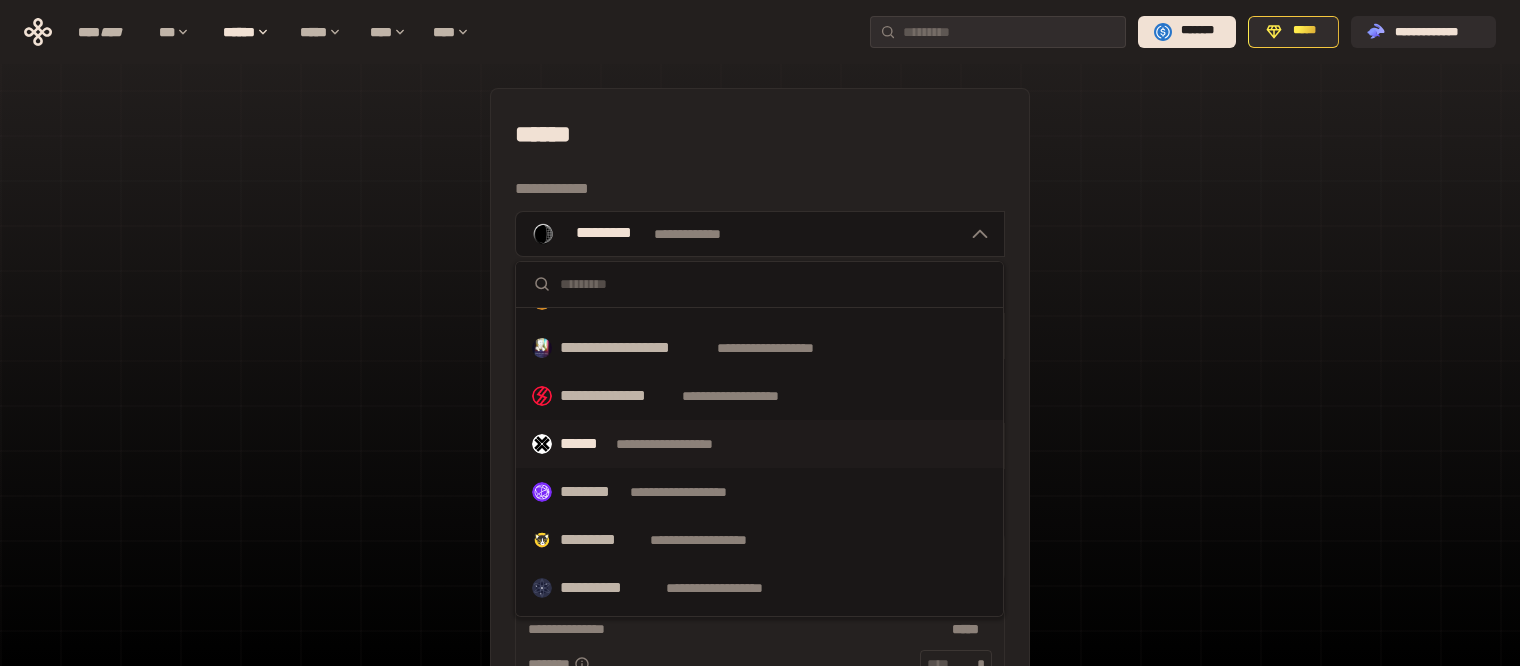 click on "******" at bounding box center [584, 444] 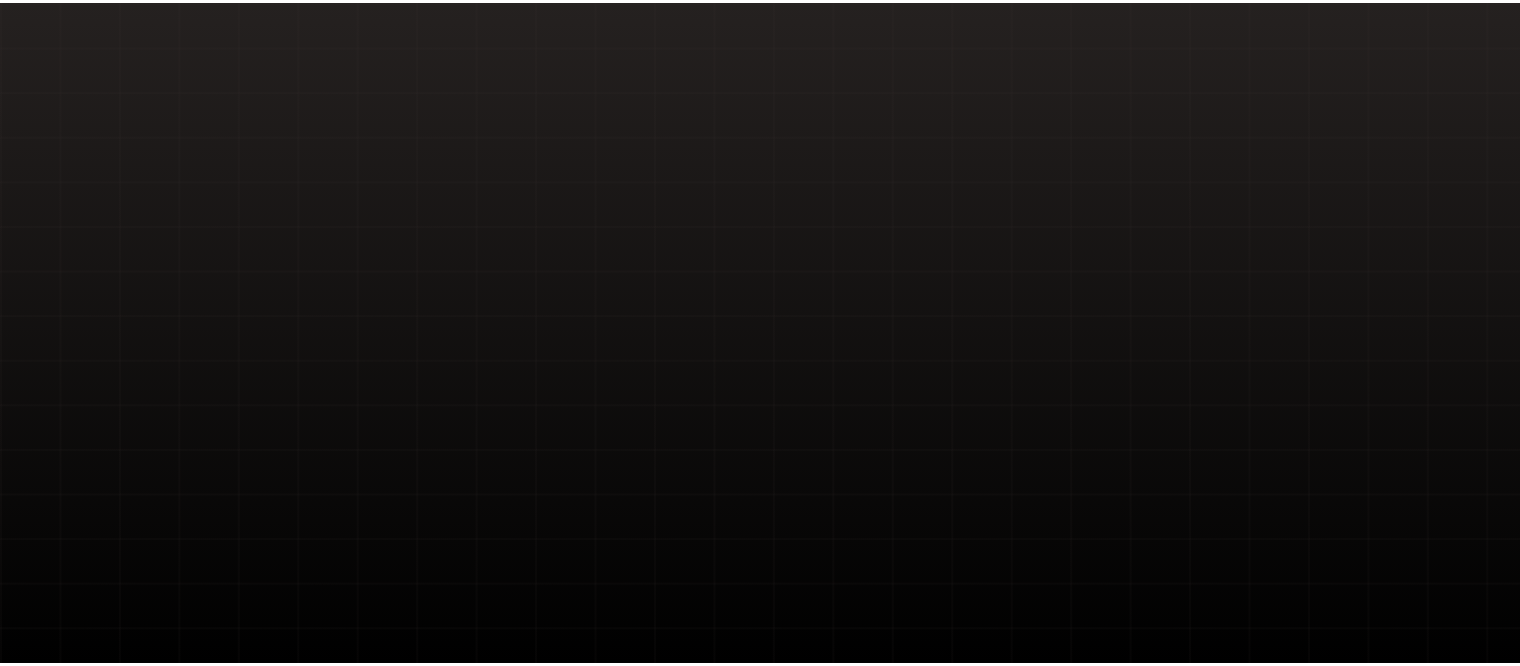 scroll, scrollTop: 0, scrollLeft: 0, axis: both 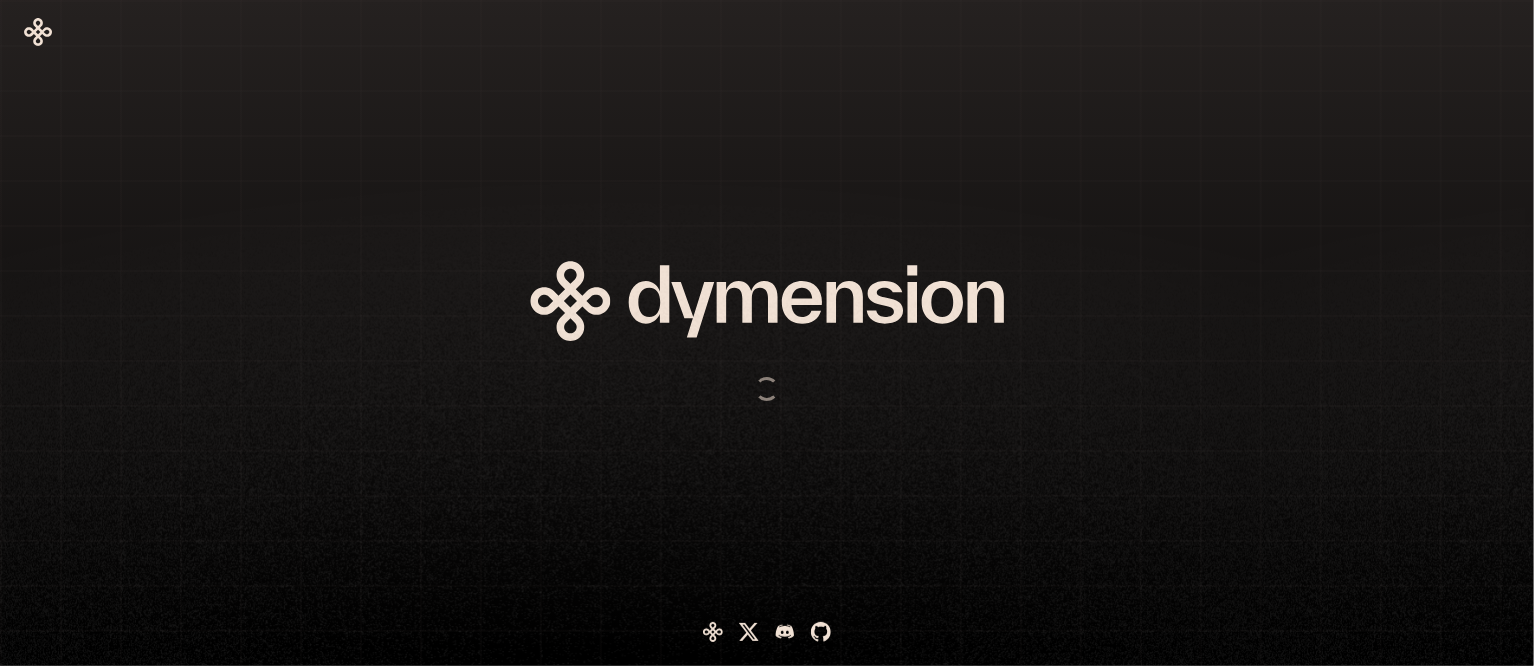 click at bounding box center [704, 333] 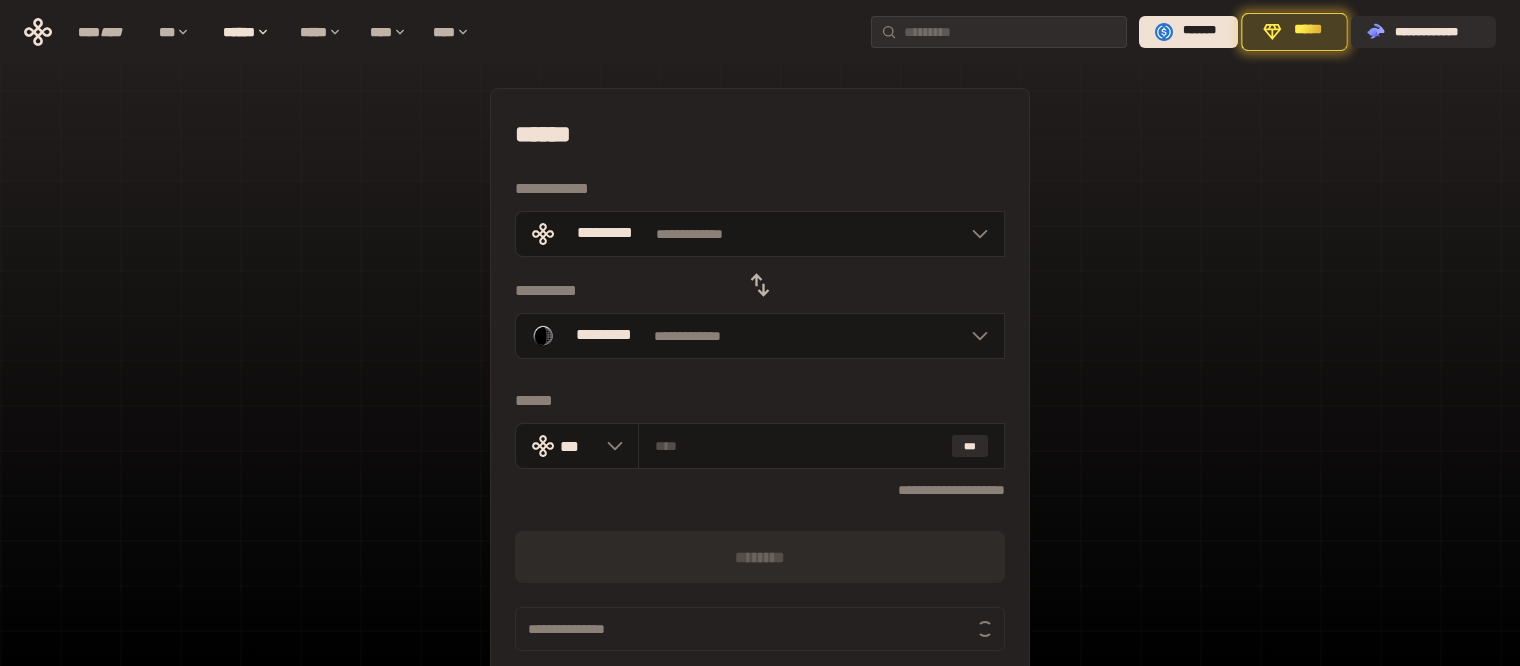click 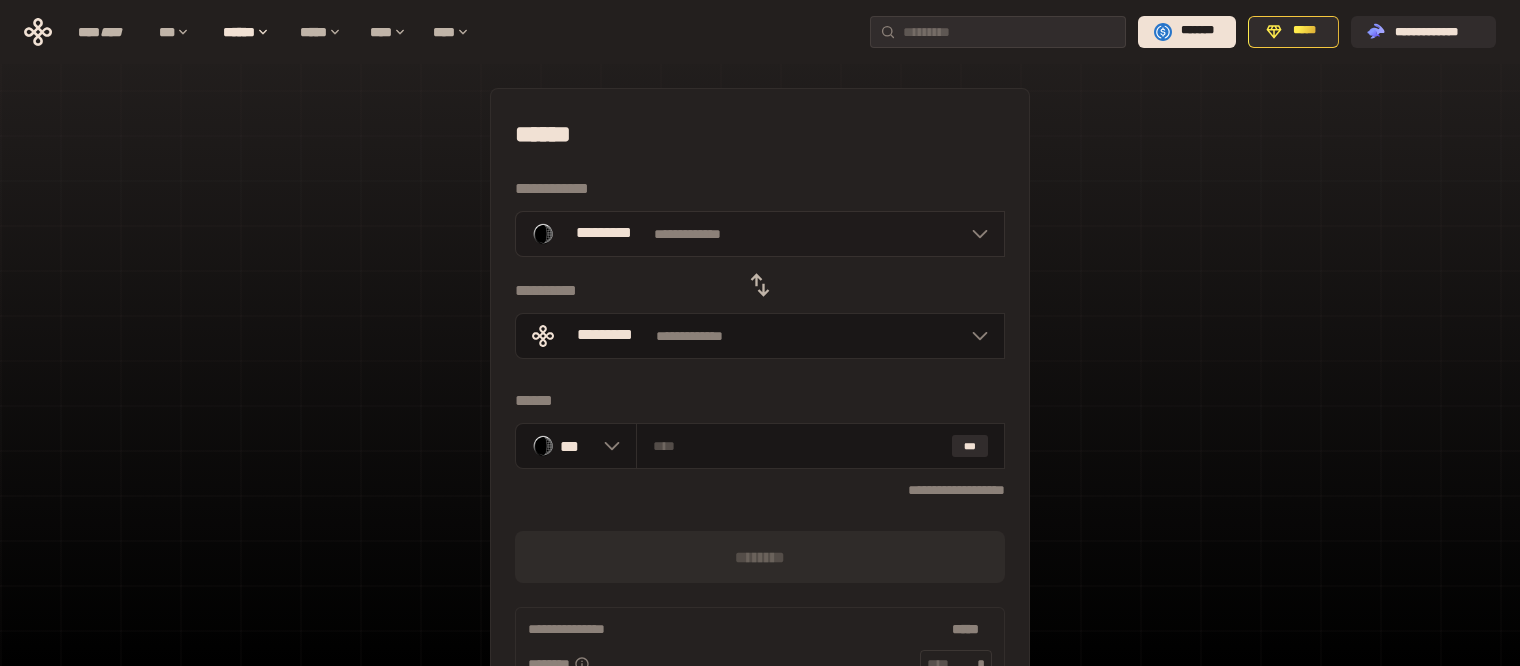 click 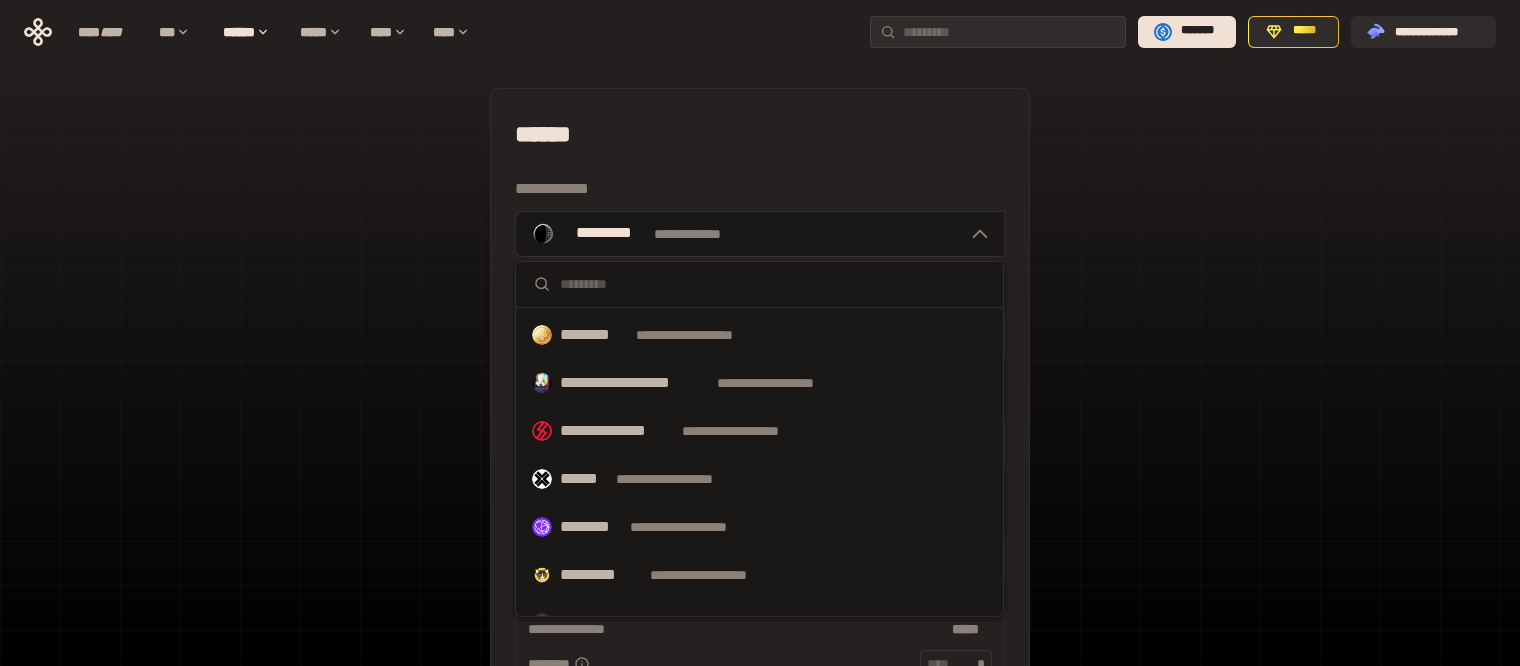 scroll, scrollTop: 800, scrollLeft: 0, axis: vertical 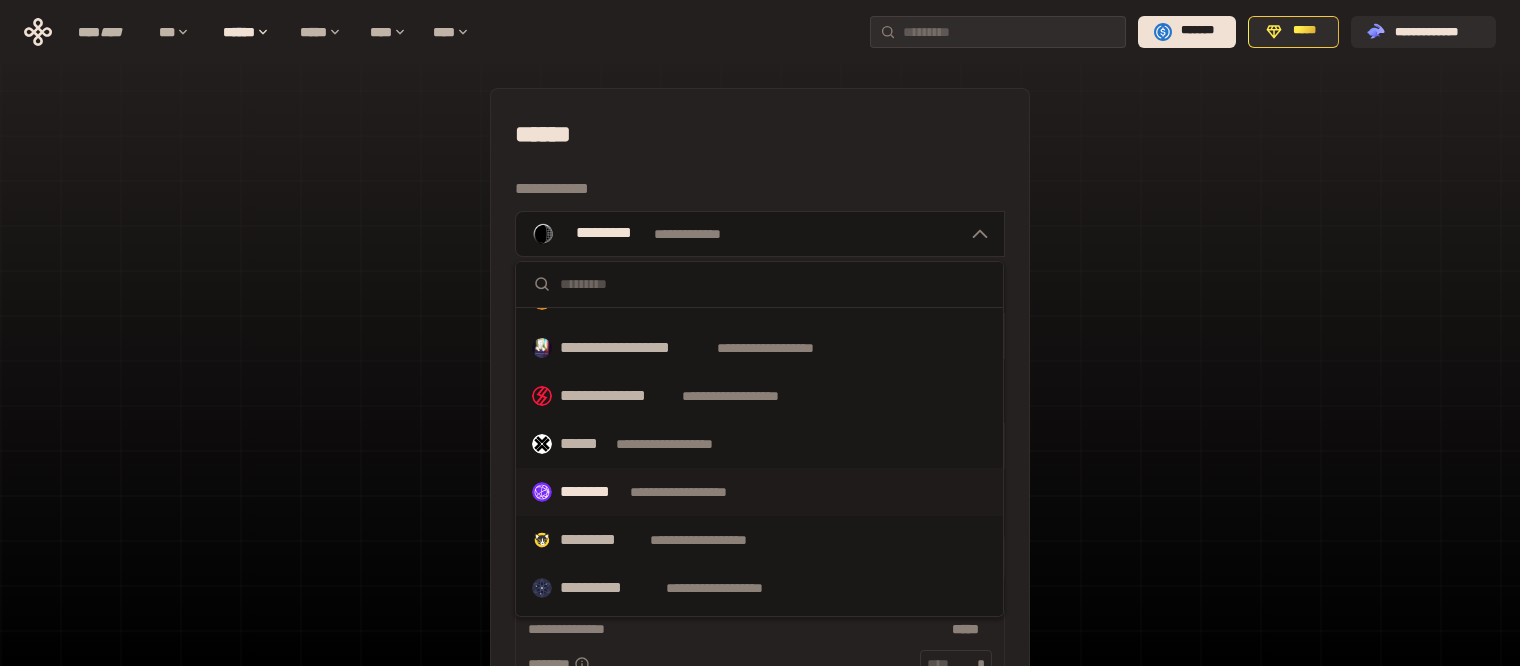 click on "********" at bounding box center (591, 492) 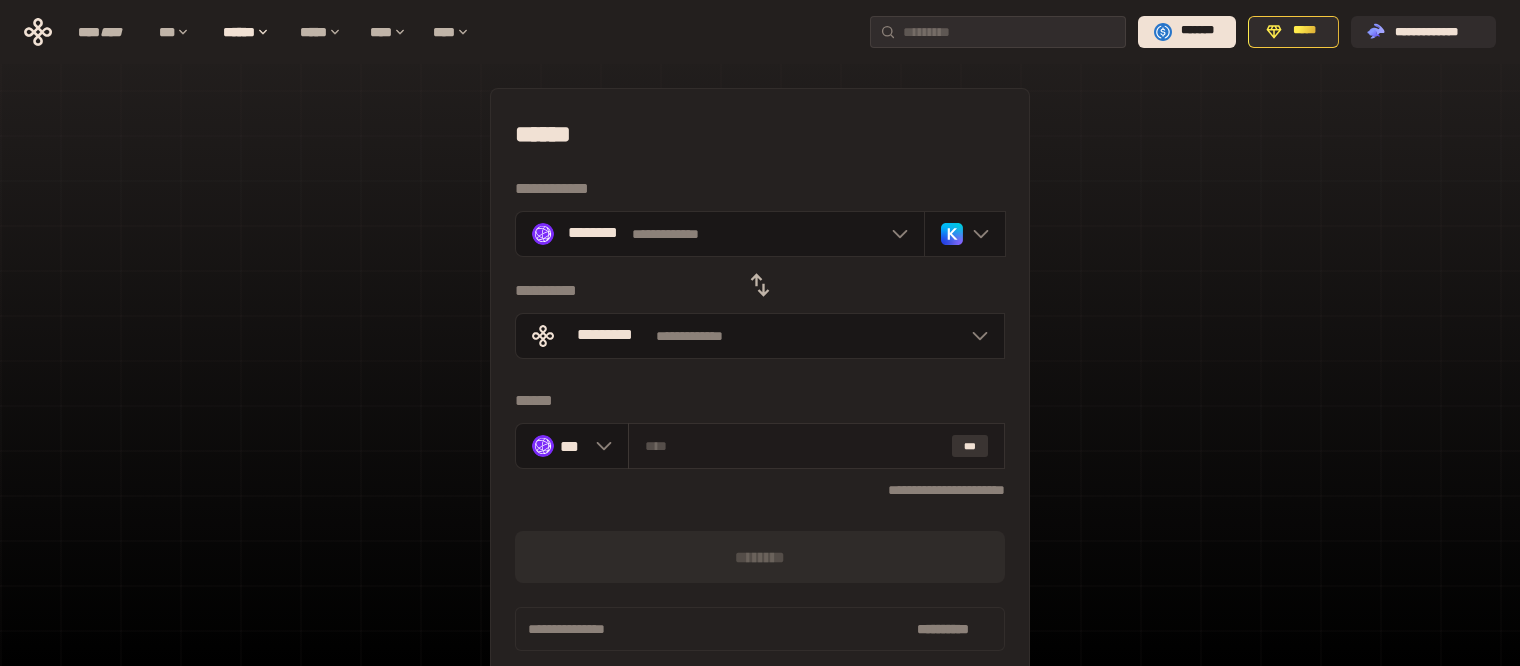 click on "***" at bounding box center (970, 446) 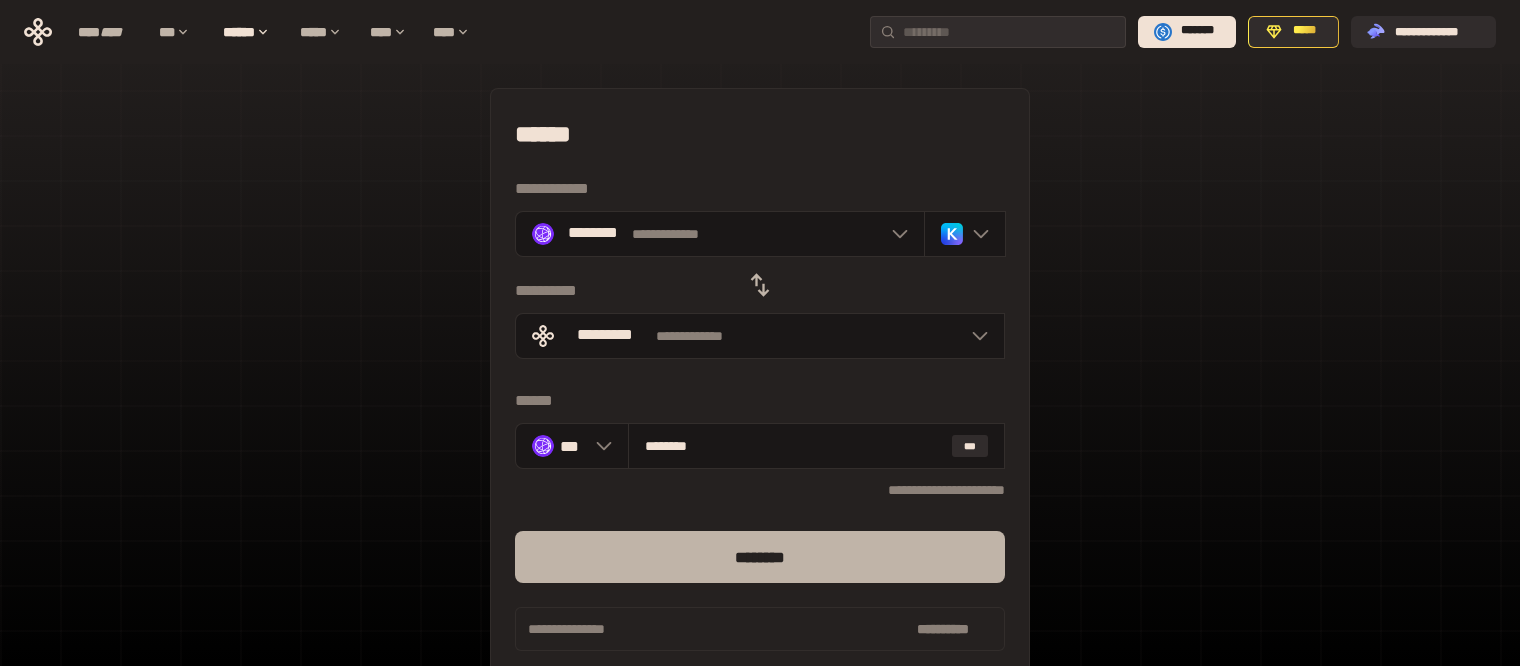 click on "********" at bounding box center [760, 557] 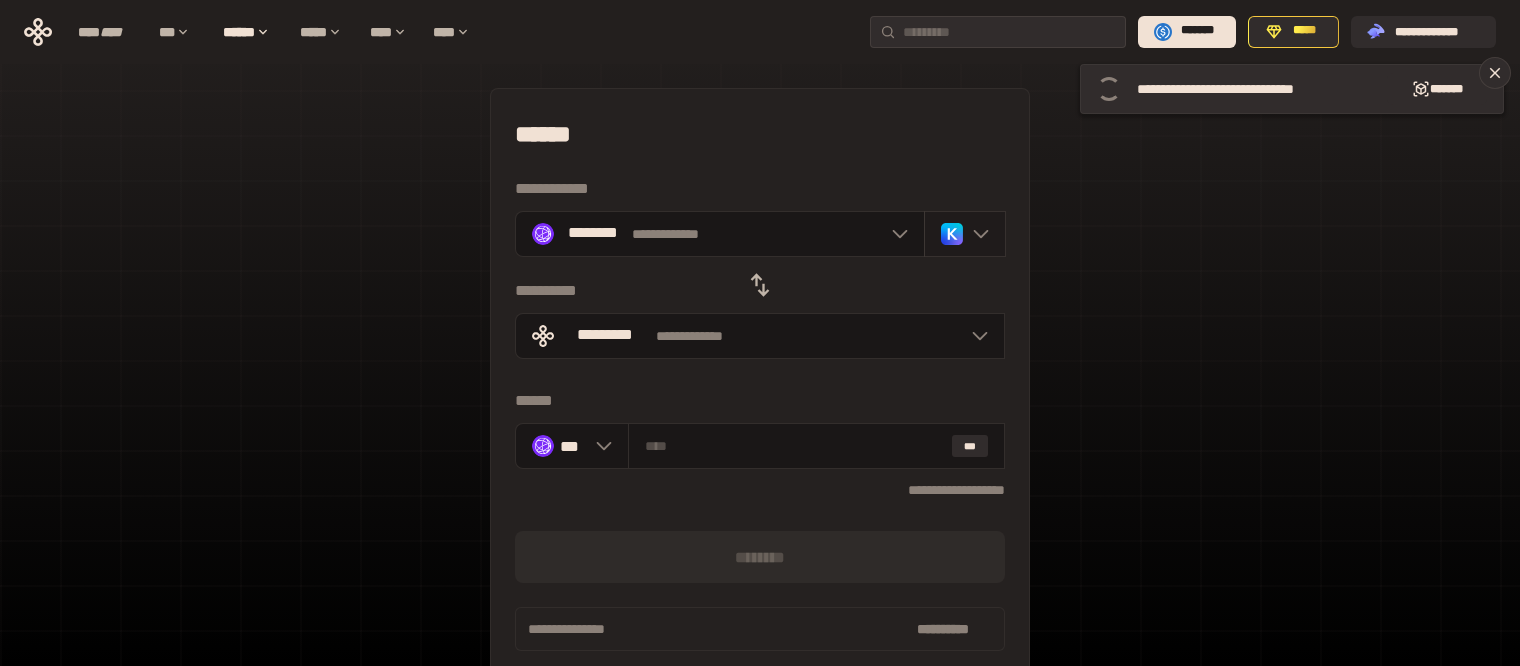 click 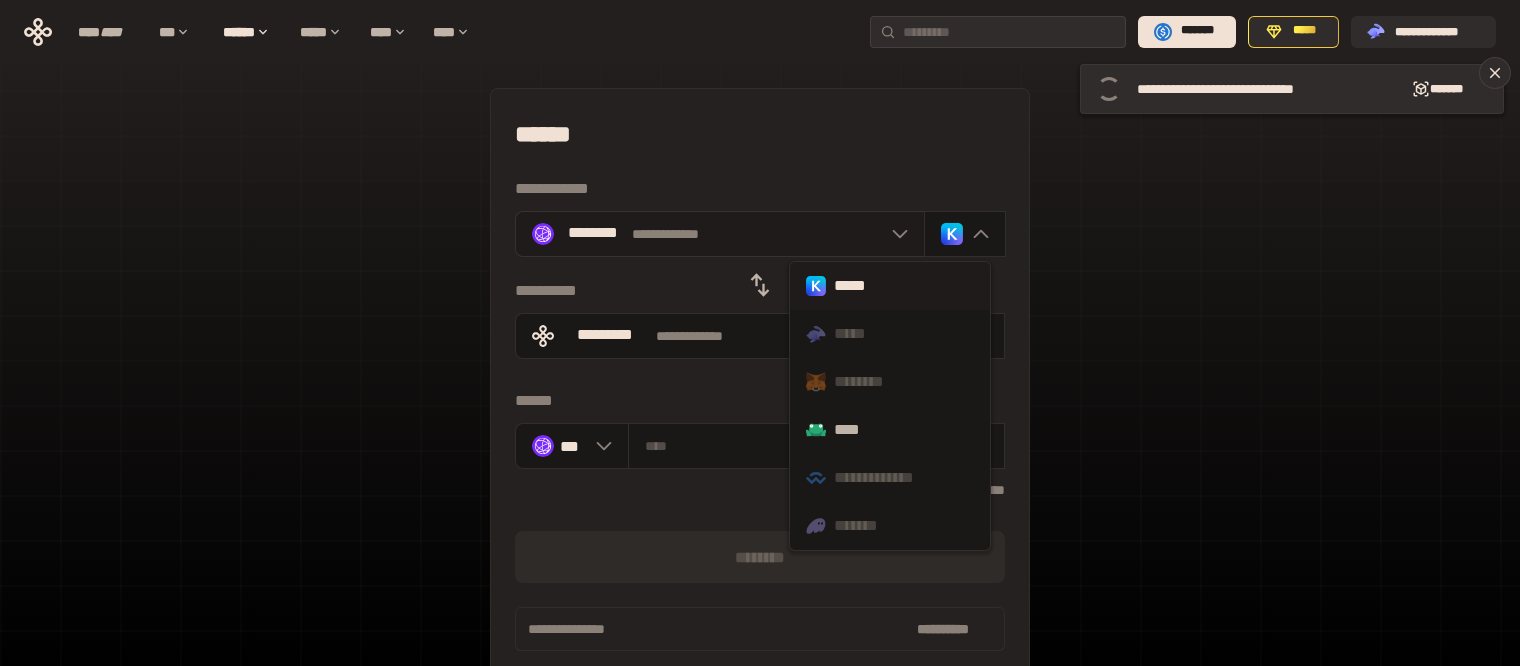click 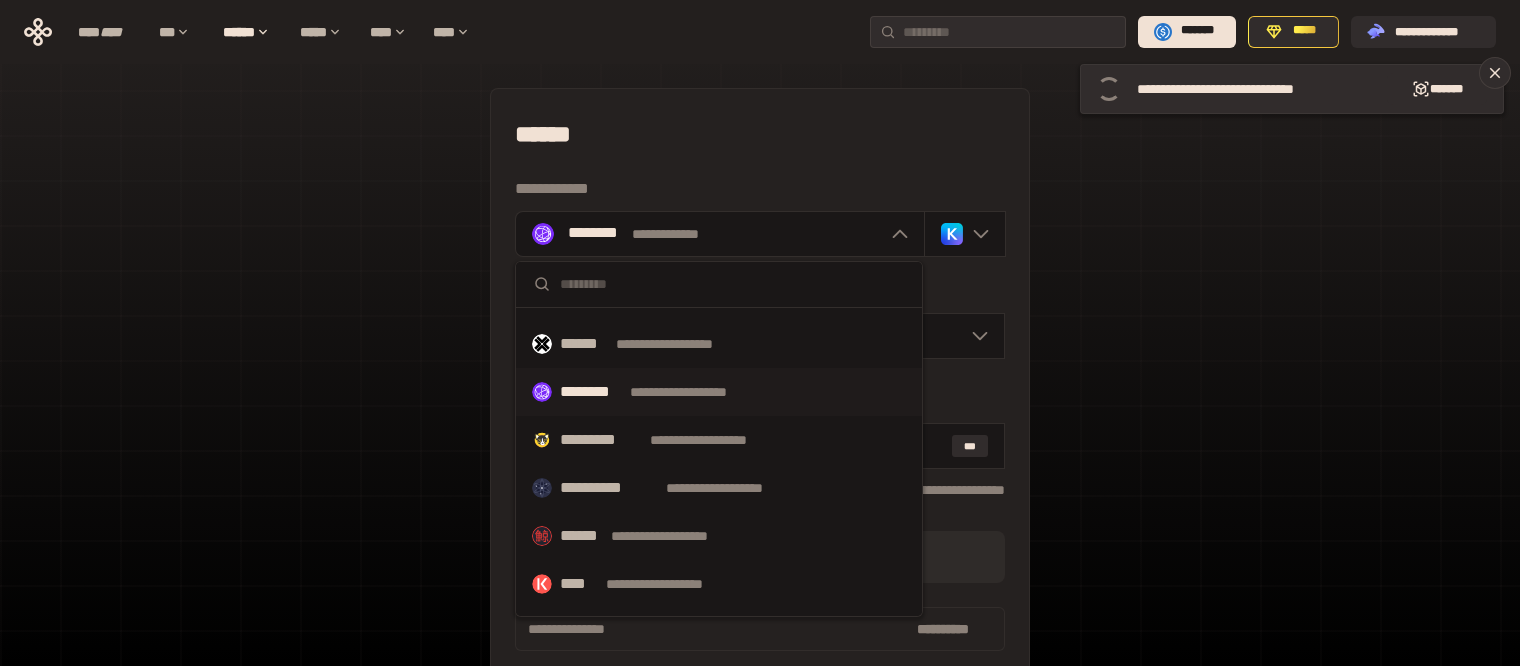 scroll, scrollTop: 1000, scrollLeft: 0, axis: vertical 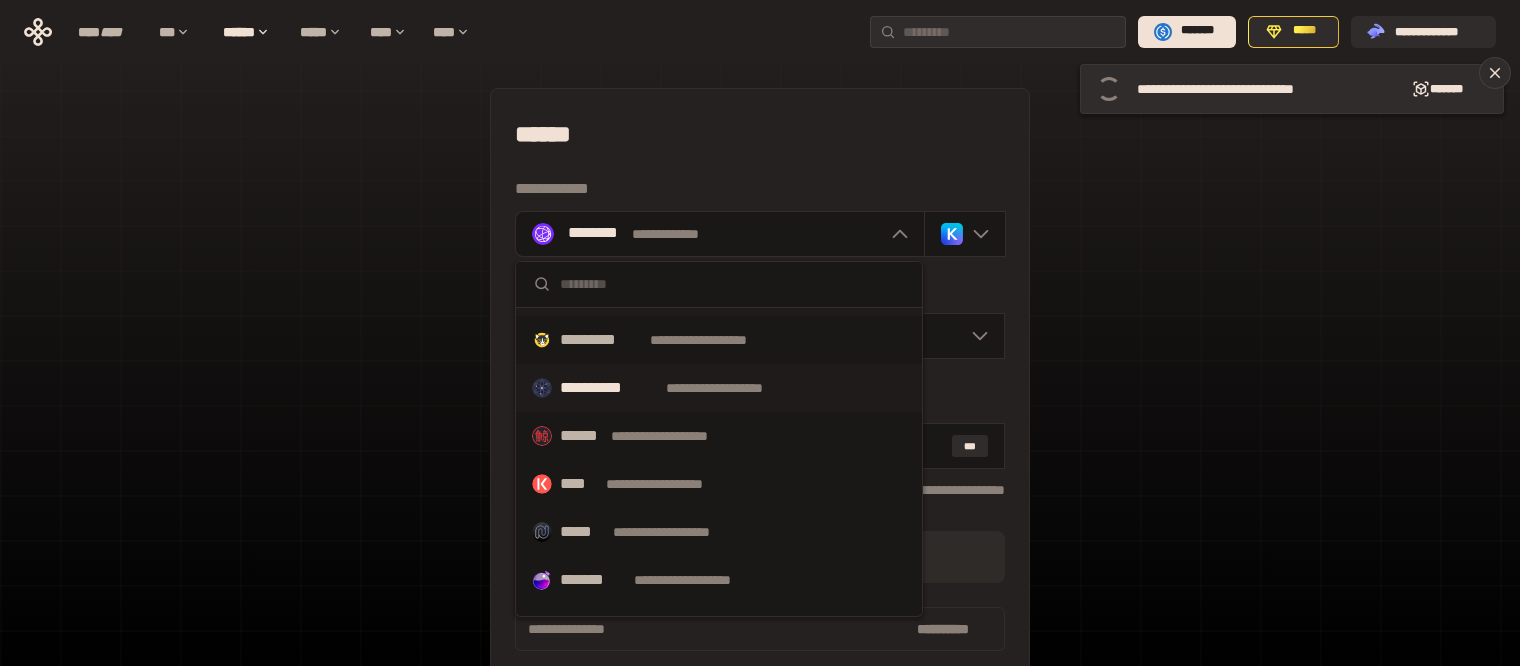 click on "**********" at bounding box center (609, 388) 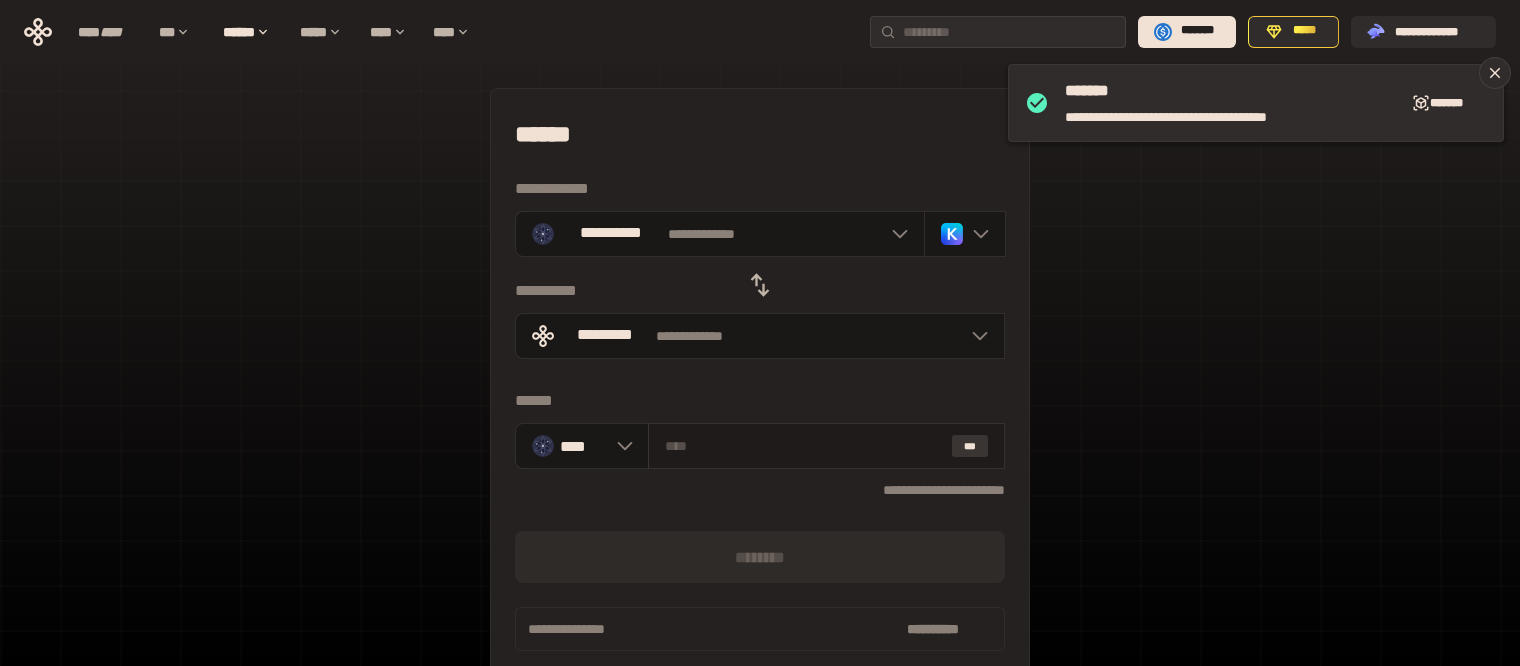 click on "***" at bounding box center (970, 446) 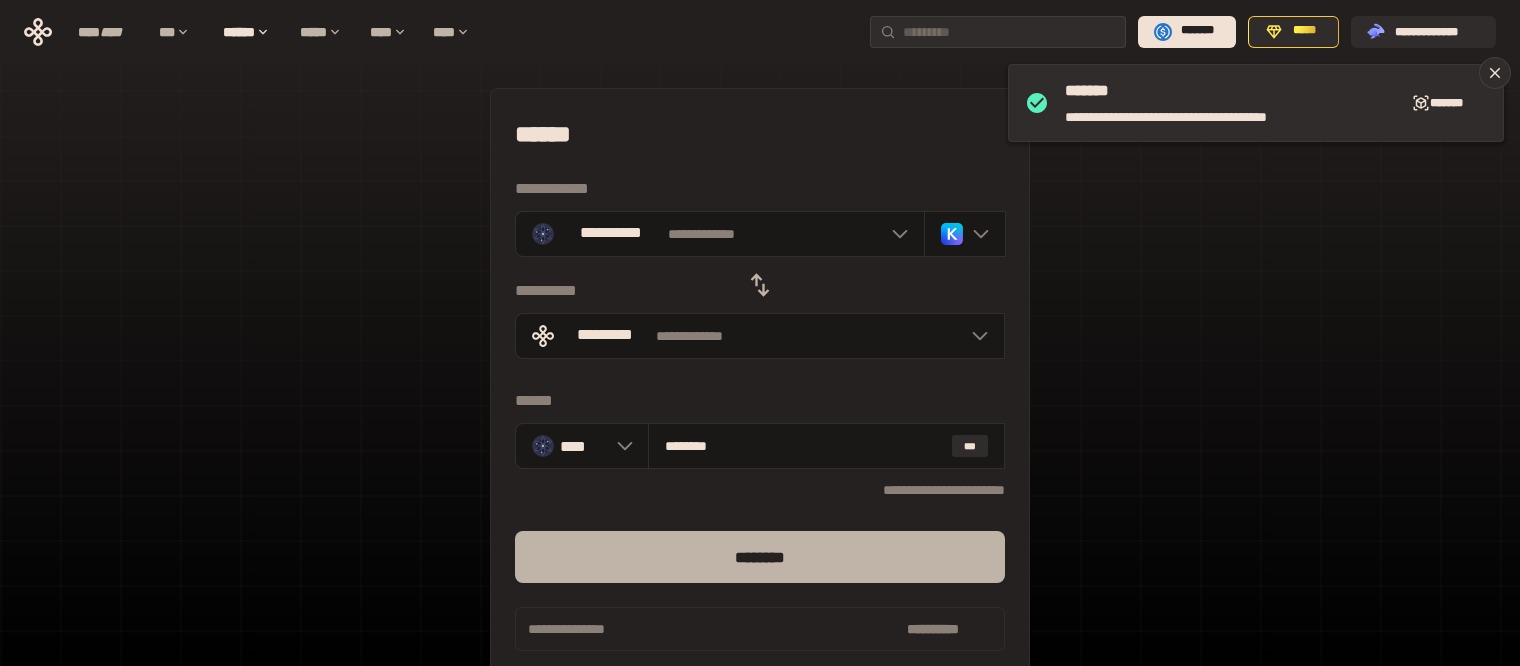 click on "********" at bounding box center [760, 557] 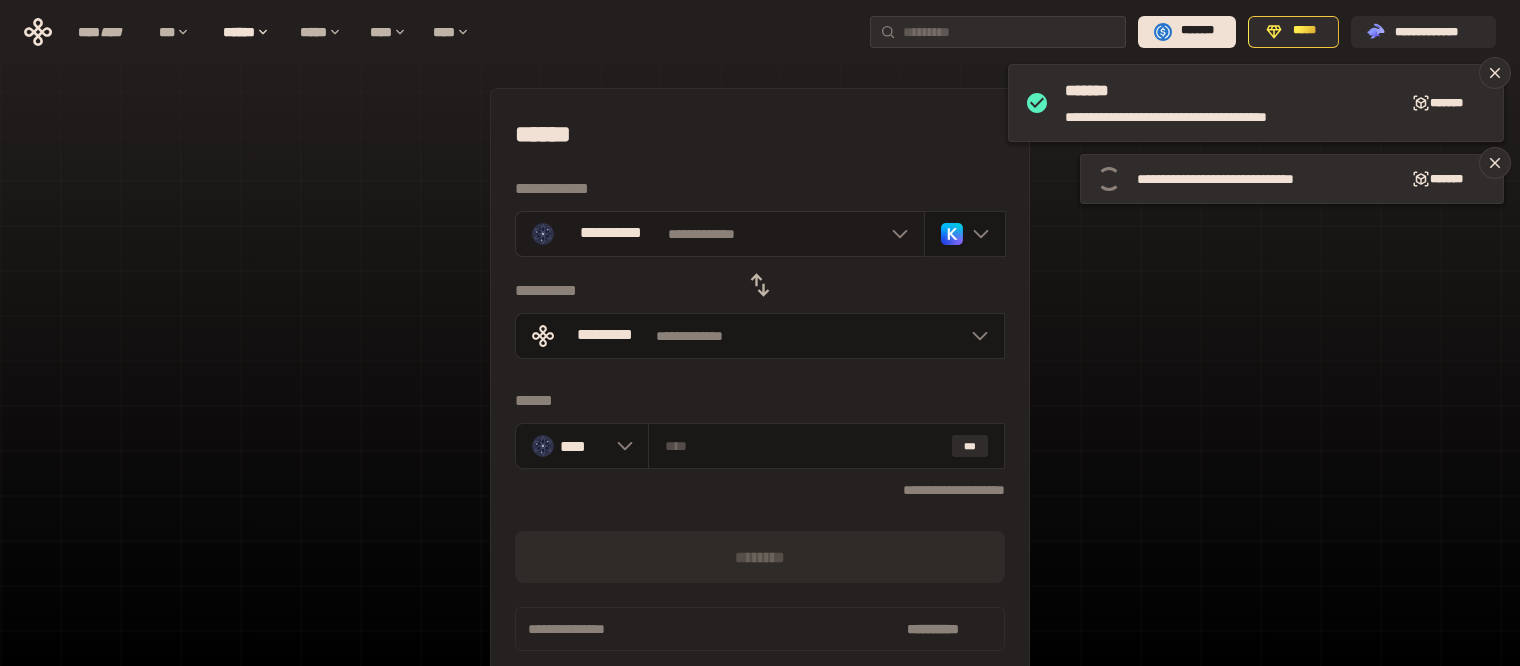 click 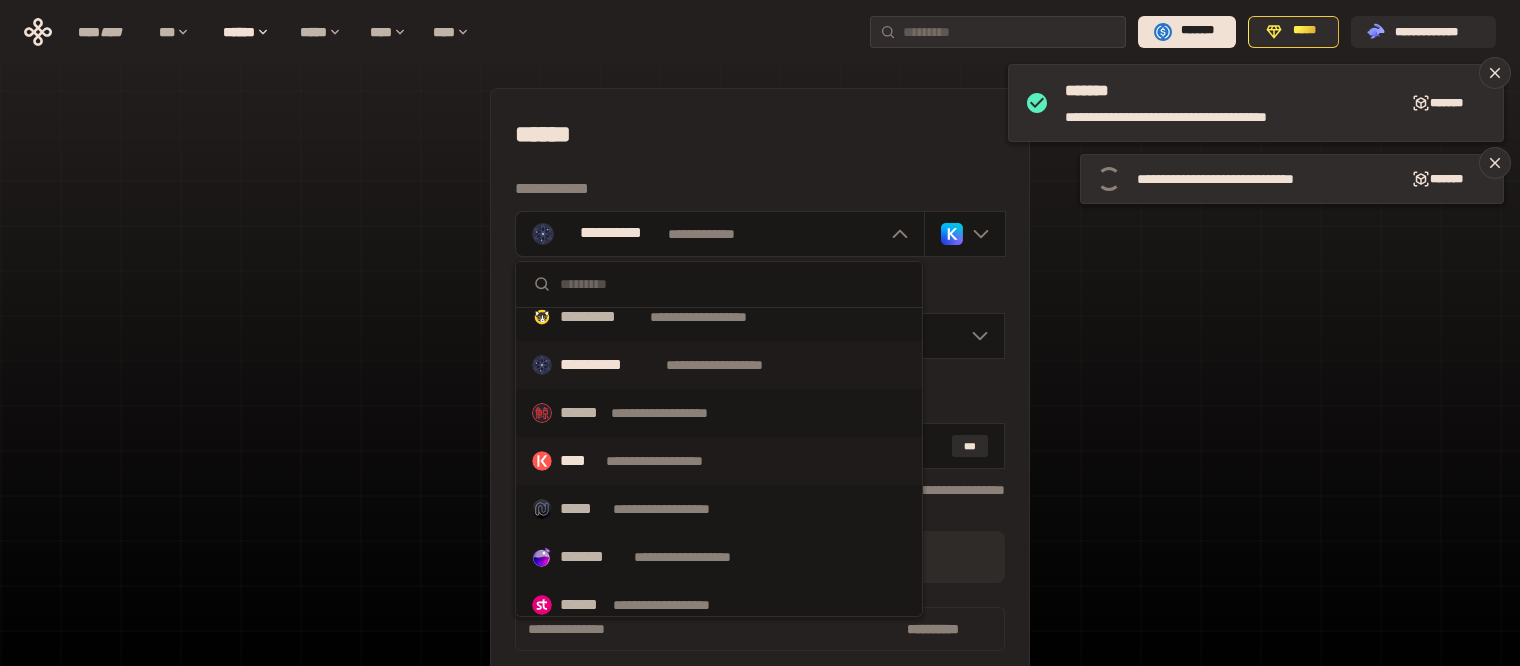scroll, scrollTop: 1036, scrollLeft: 0, axis: vertical 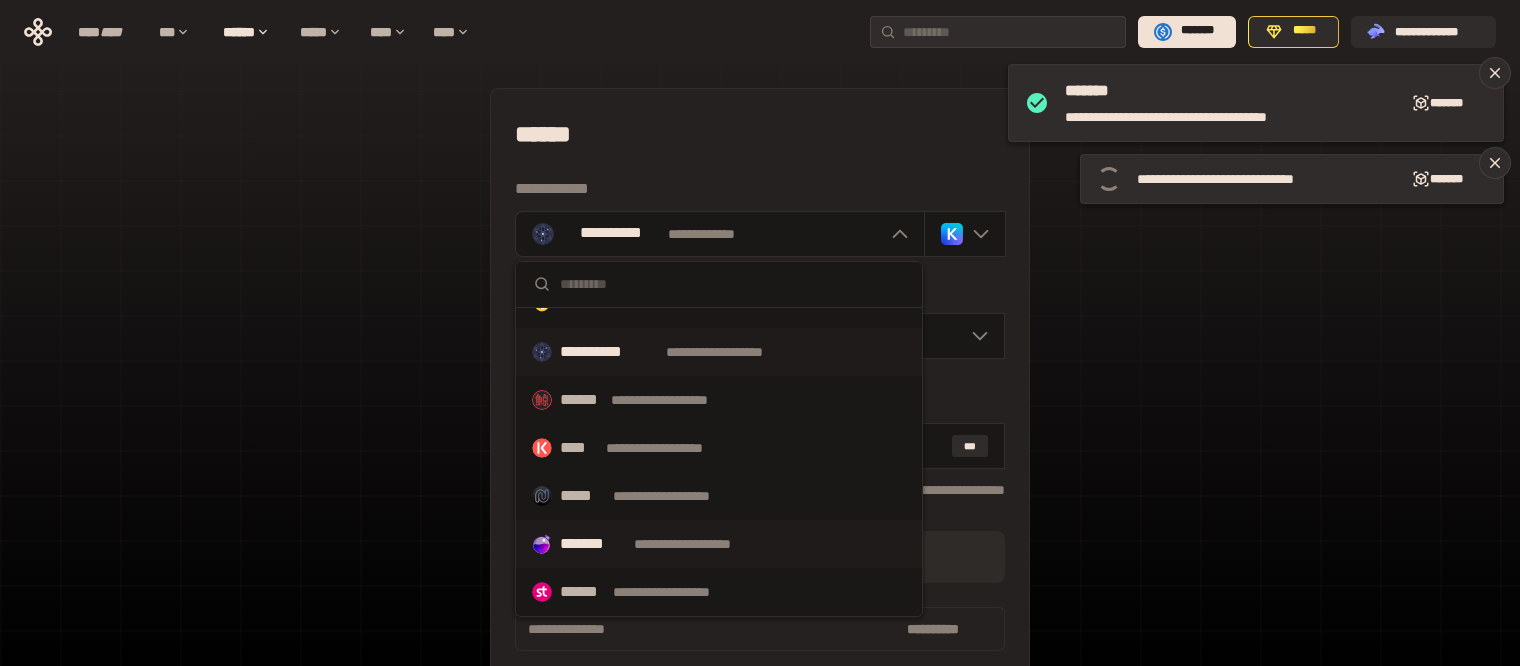 click on "*******" at bounding box center [593, 544] 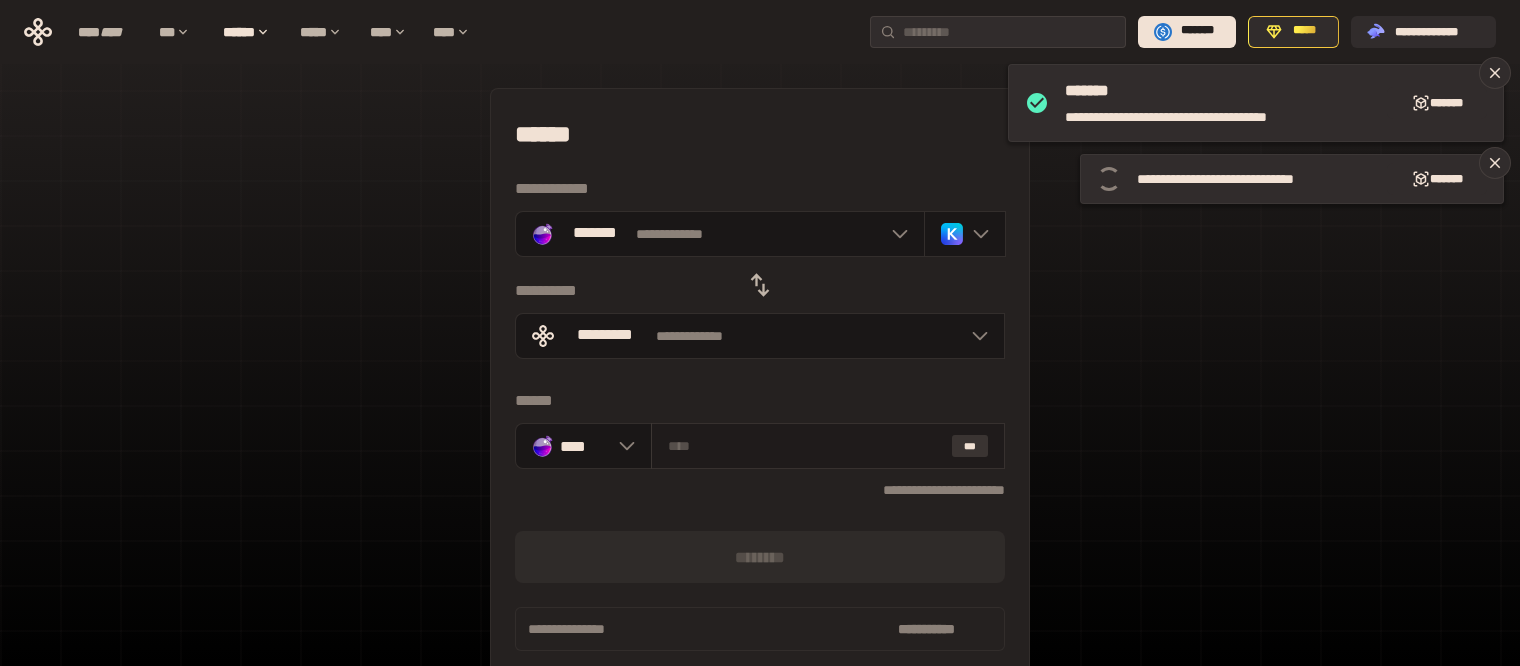 click on "***" at bounding box center (970, 446) 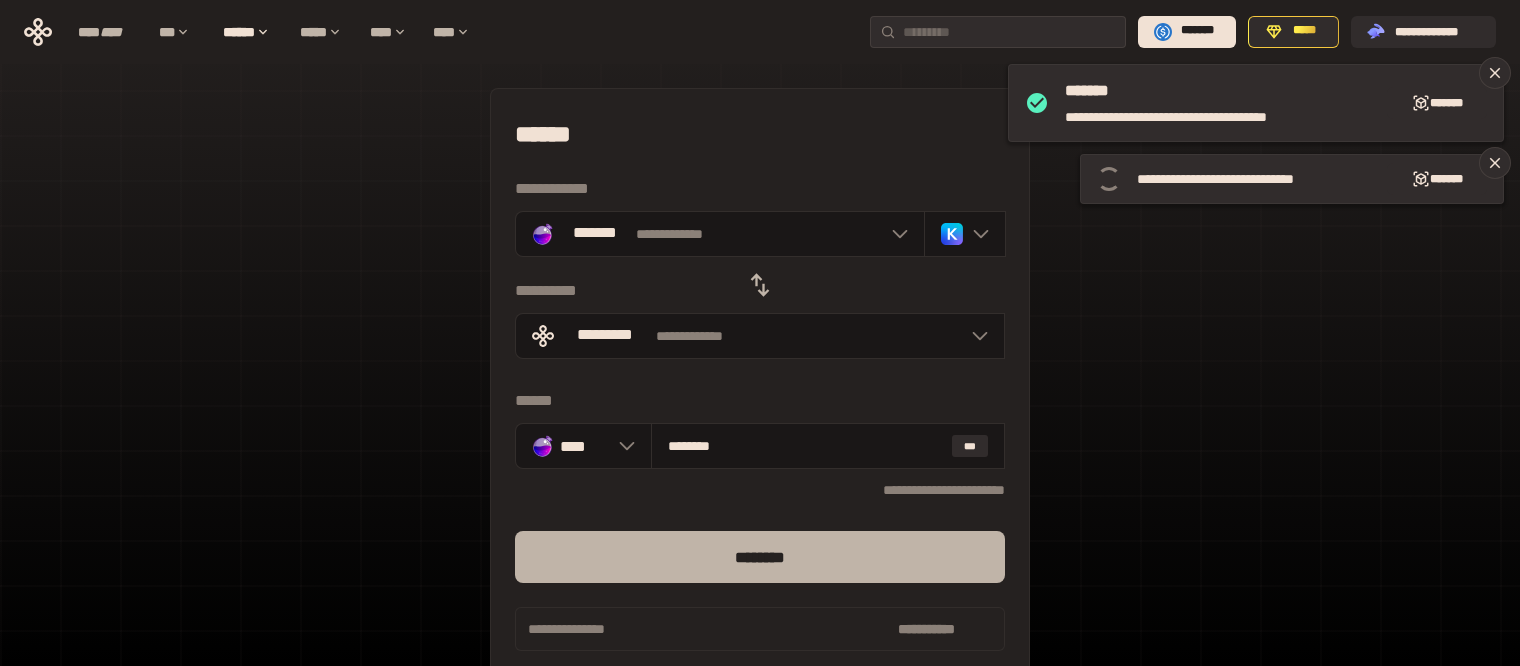 click on "********" at bounding box center (760, 557) 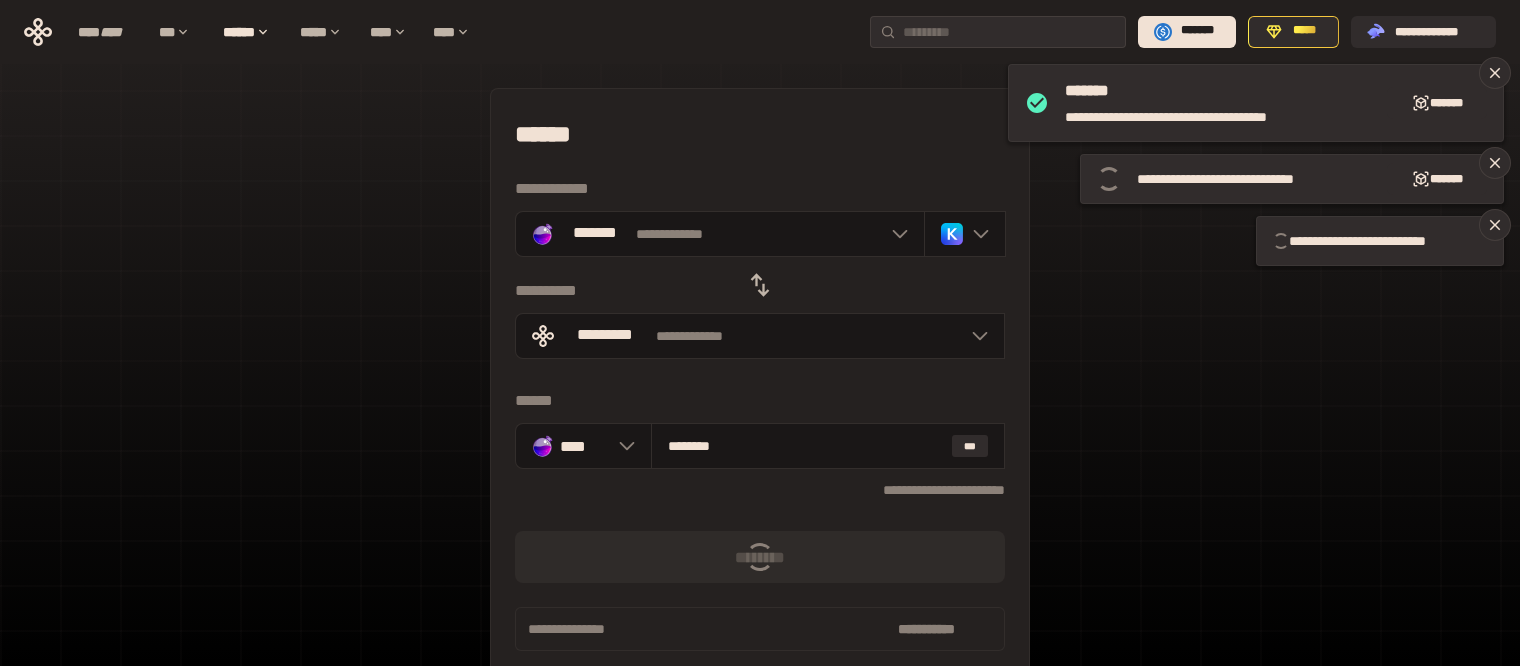 type 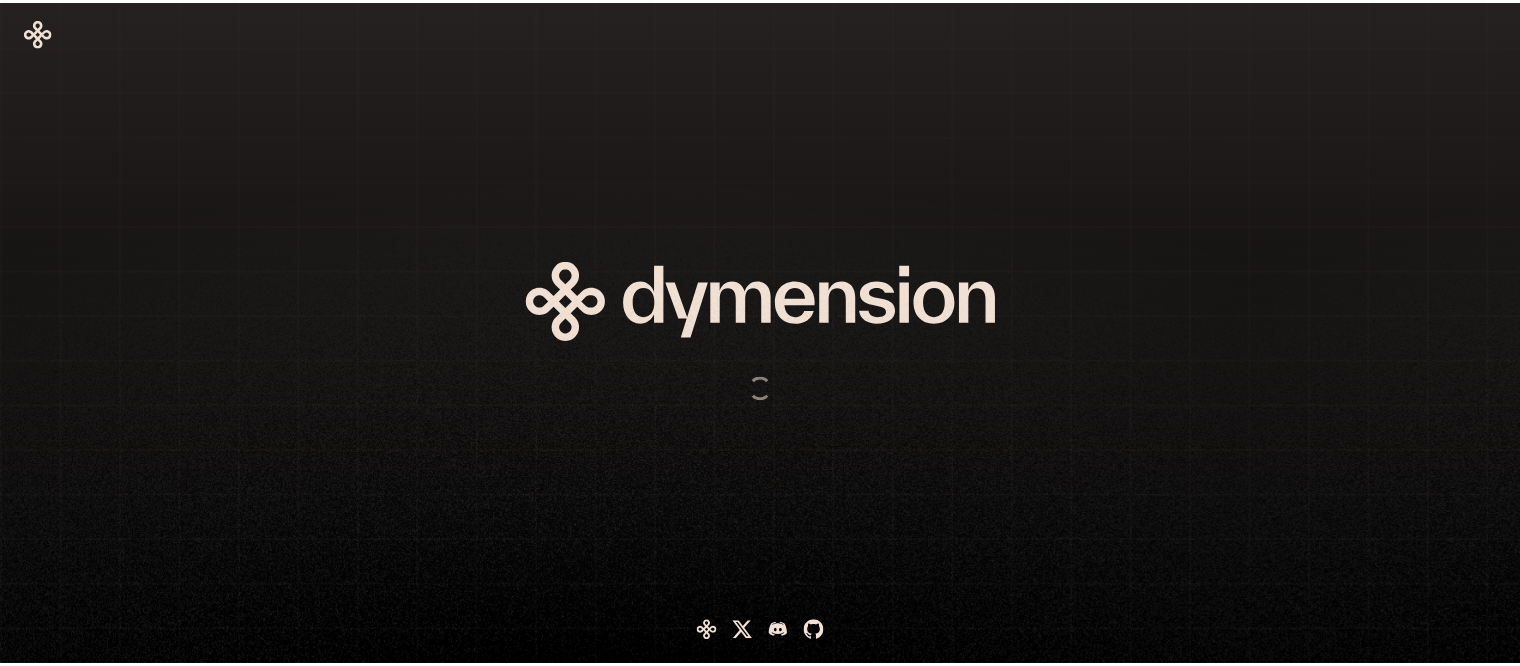 scroll, scrollTop: 0, scrollLeft: 0, axis: both 